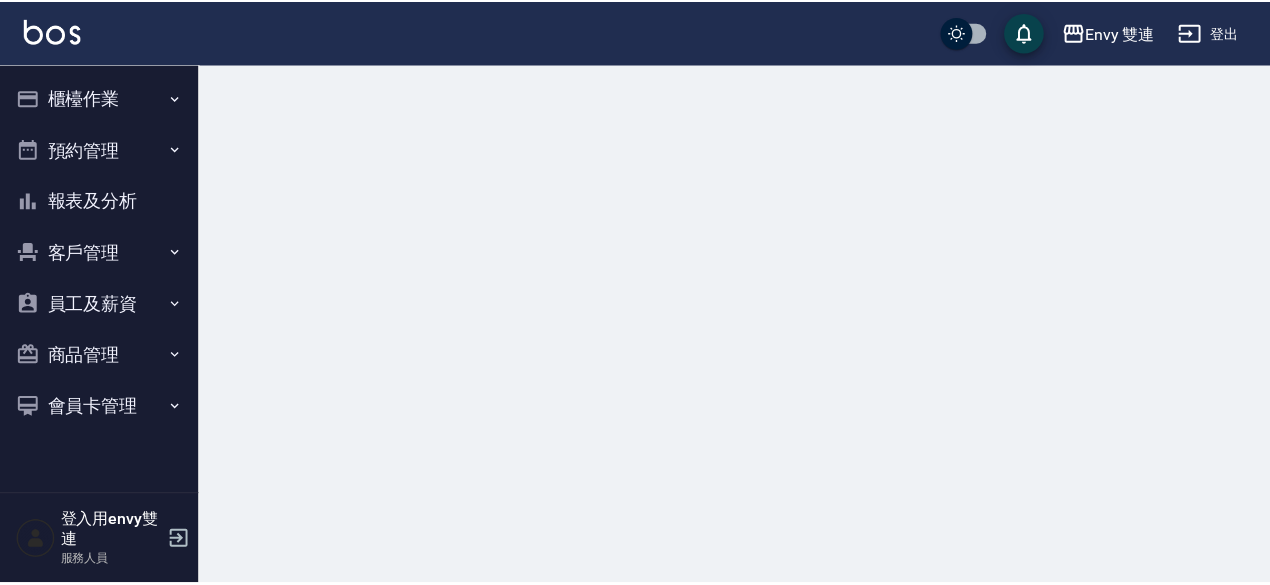 scroll, scrollTop: 0, scrollLeft: 0, axis: both 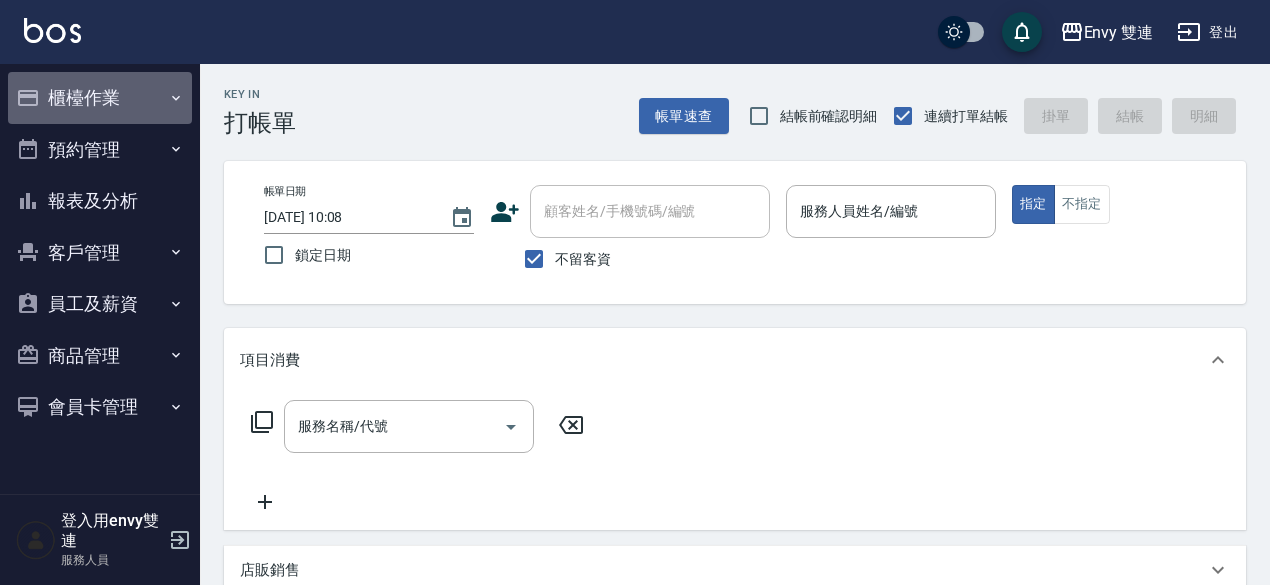 click on "櫃檯作業" at bounding box center (100, 98) 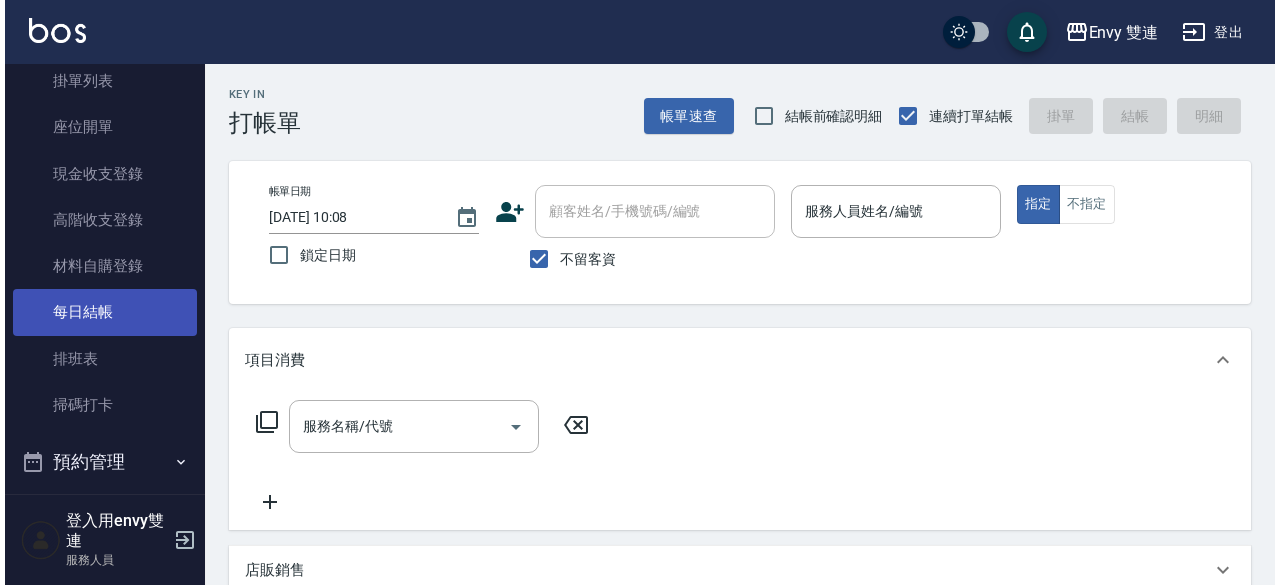 scroll, scrollTop: 168, scrollLeft: 0, axis: vertical 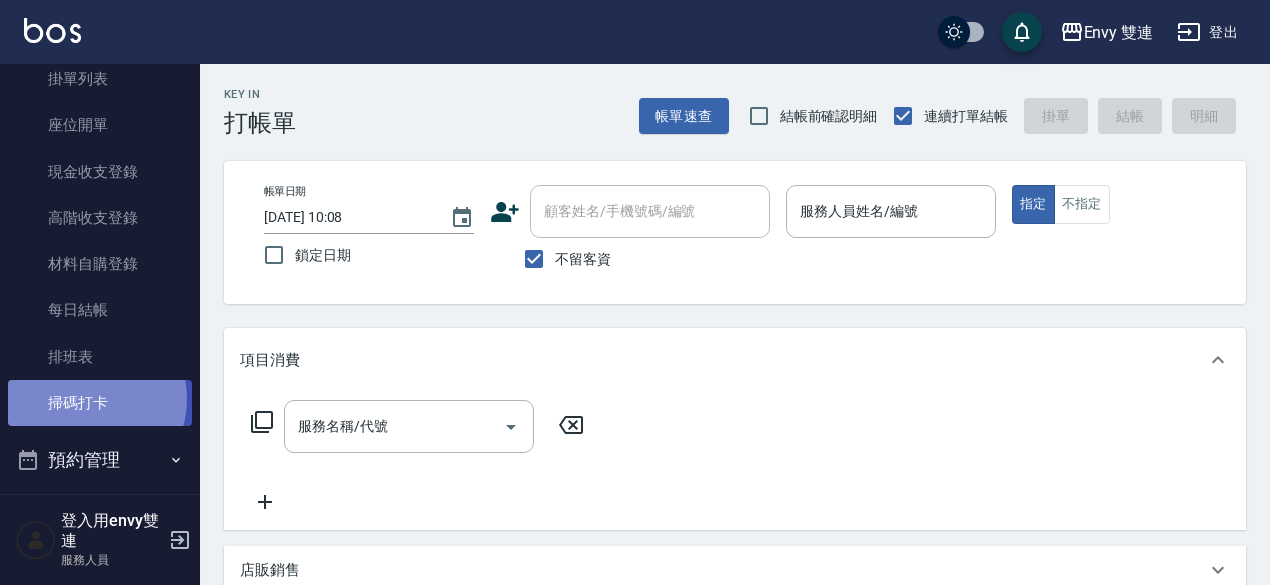 click on "掃碼打卡" at bounding box center (100, 403) 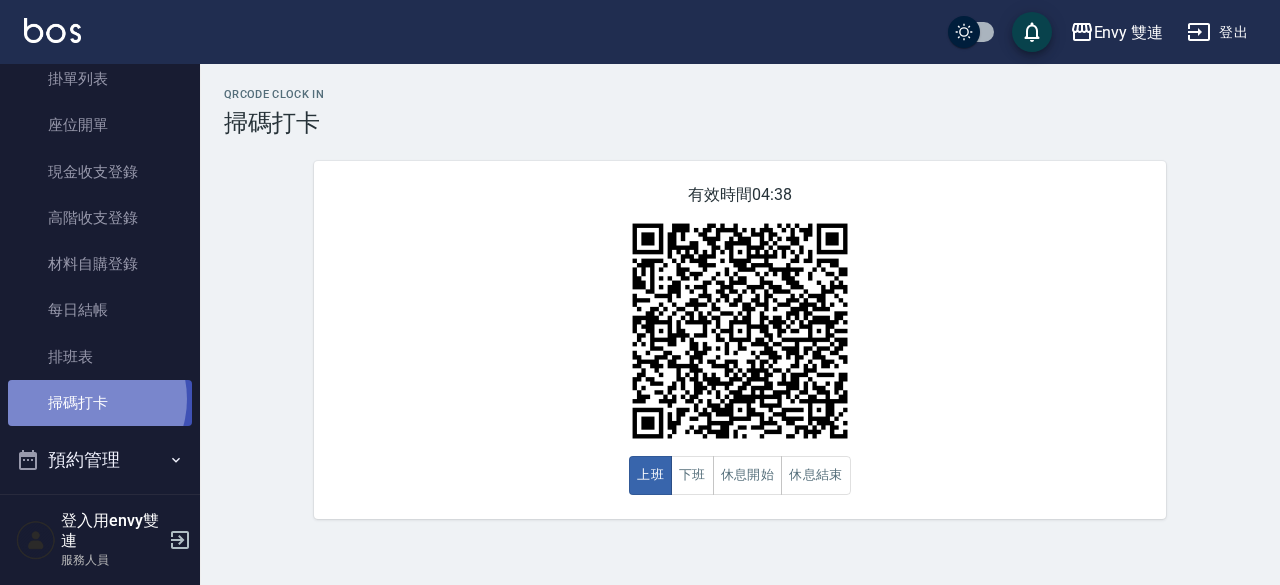 click on "掃碼打卡" at bounding box center (100, 403) 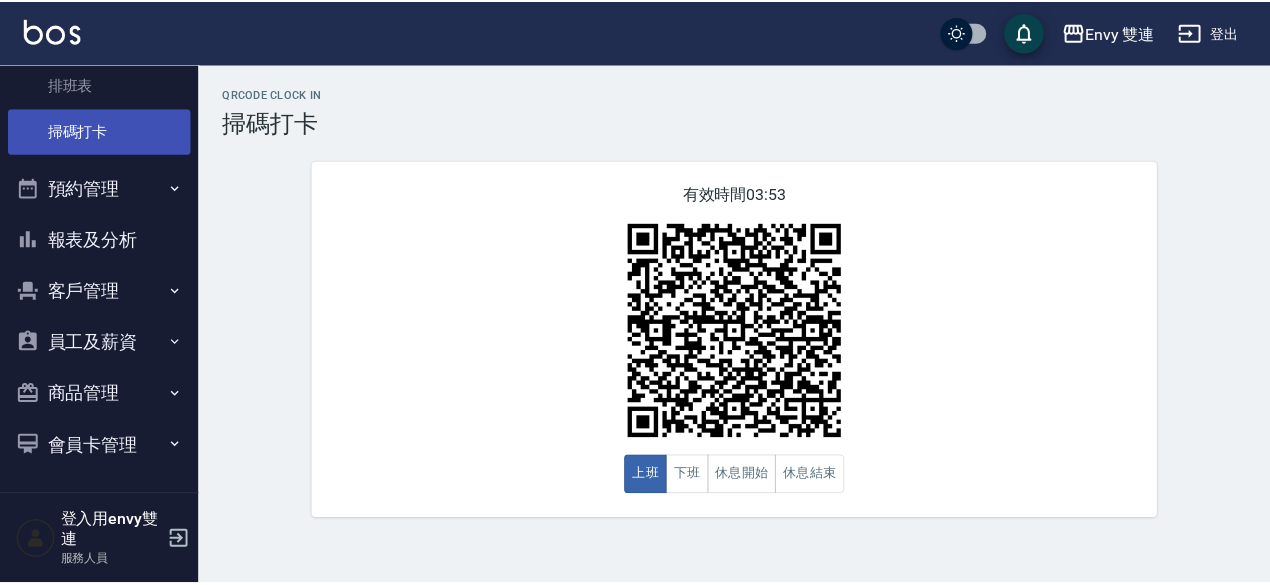 scroll, scrollTop: 0, scrollLeft: 0, axis: both 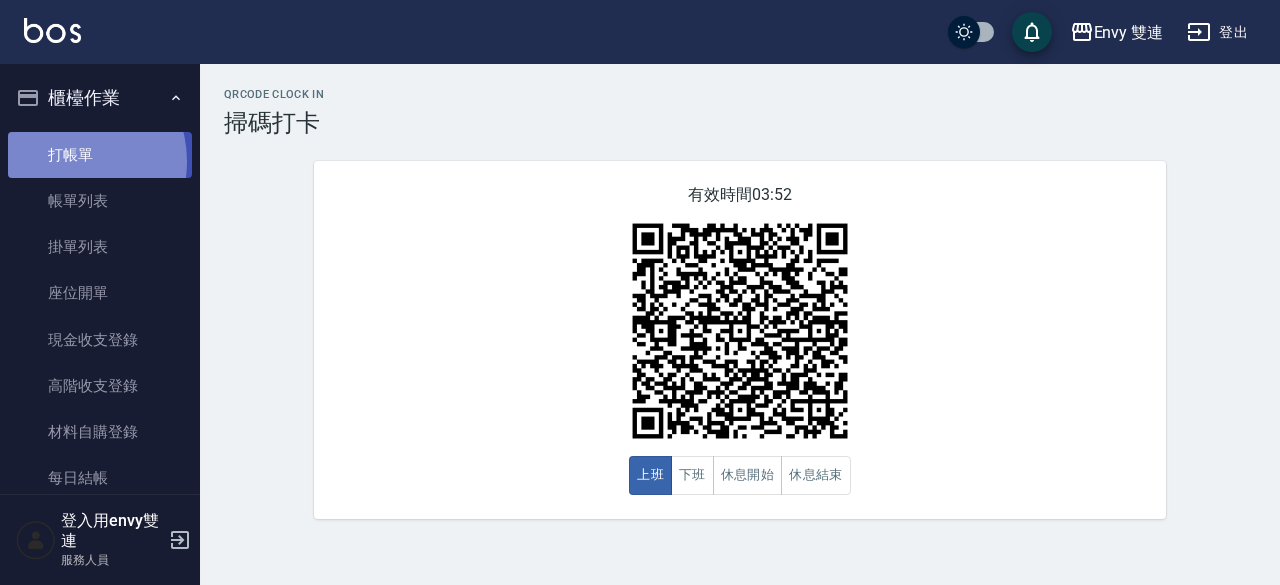 click on "打帳單" at bounding box center (100, 155) 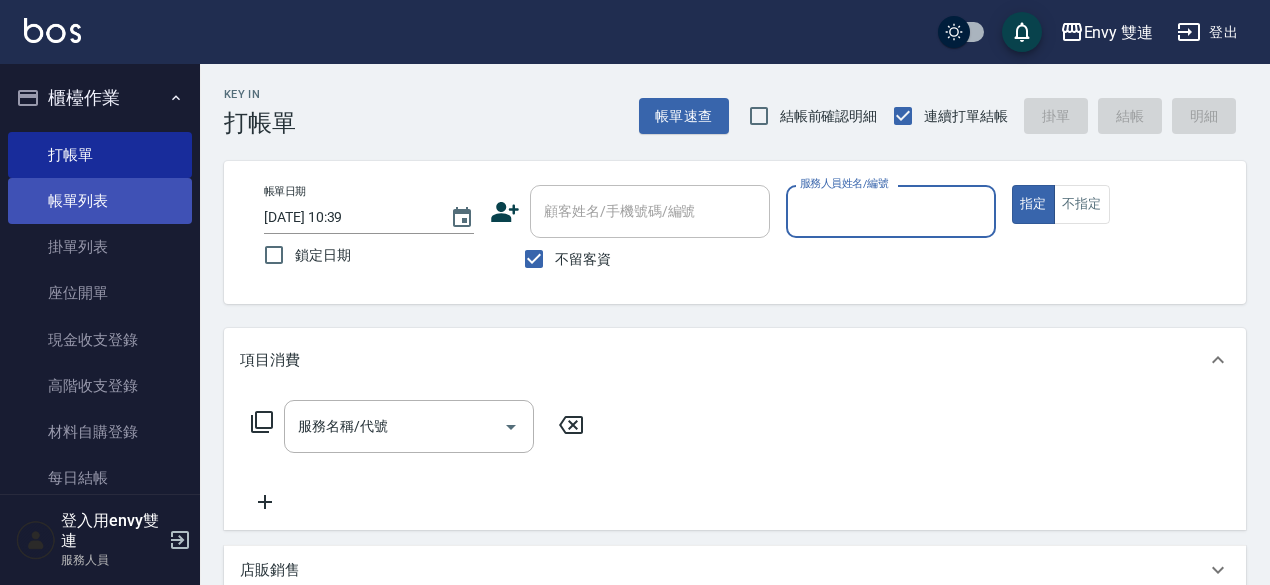 click on "帳單列表" at bounding box center (100, 201) 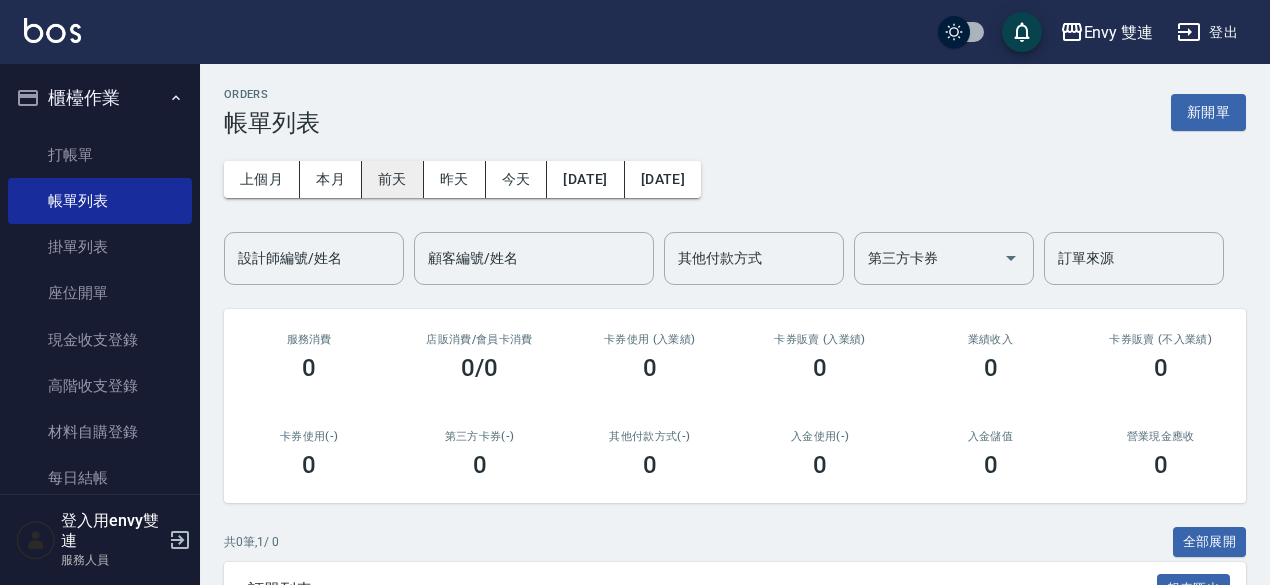 click on "前天" at bounding box center (393, 179) 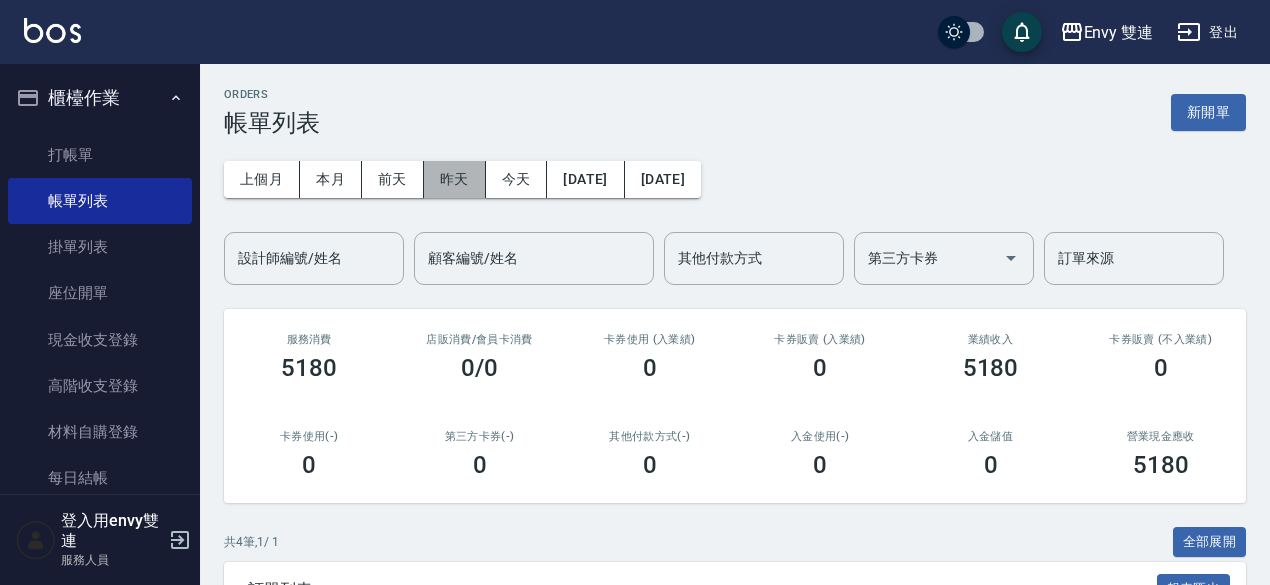 click on "昨天" at bounding box center [455, 179] 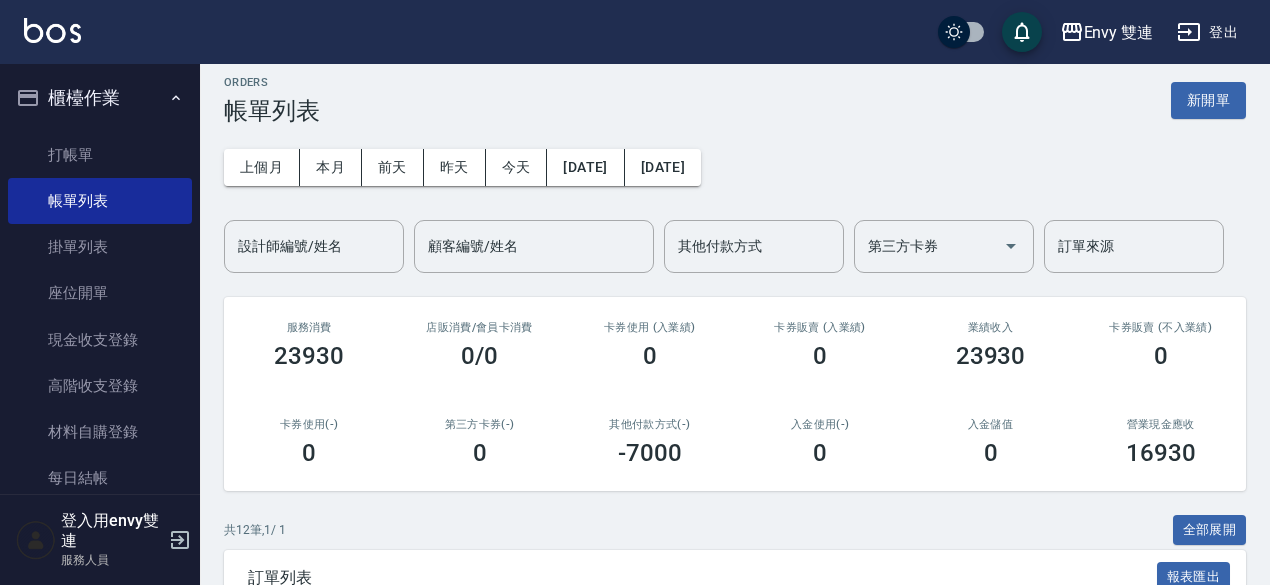 scroll, scrollTop: 1, scrollLeft: 0, axis: vertical 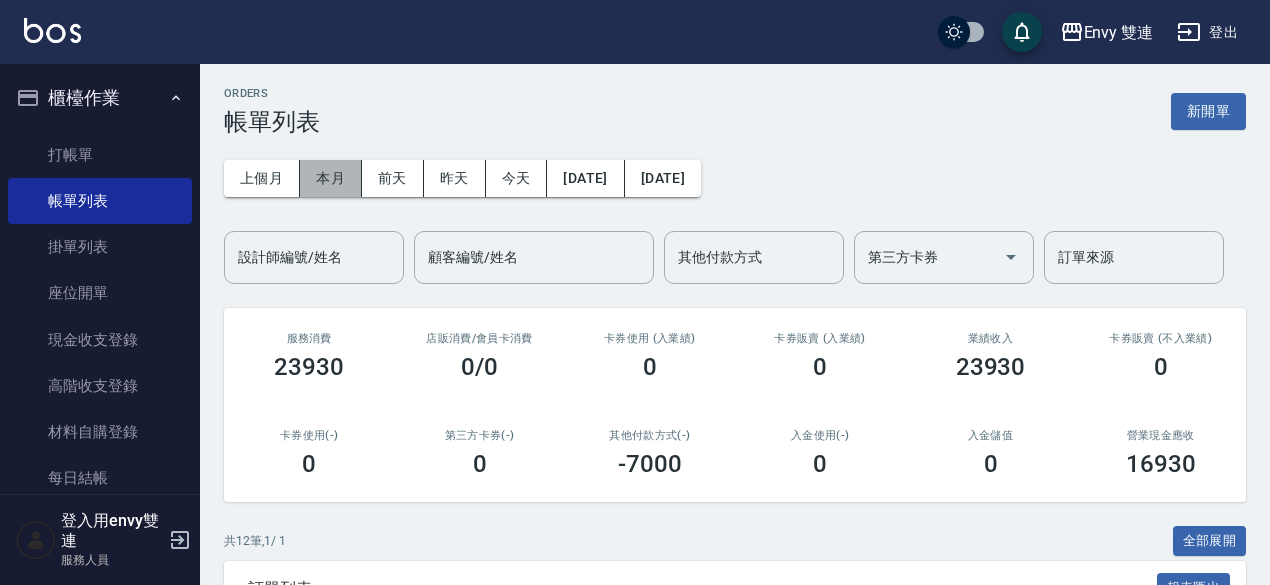 click on "本月" at bounding box center [331, 178] 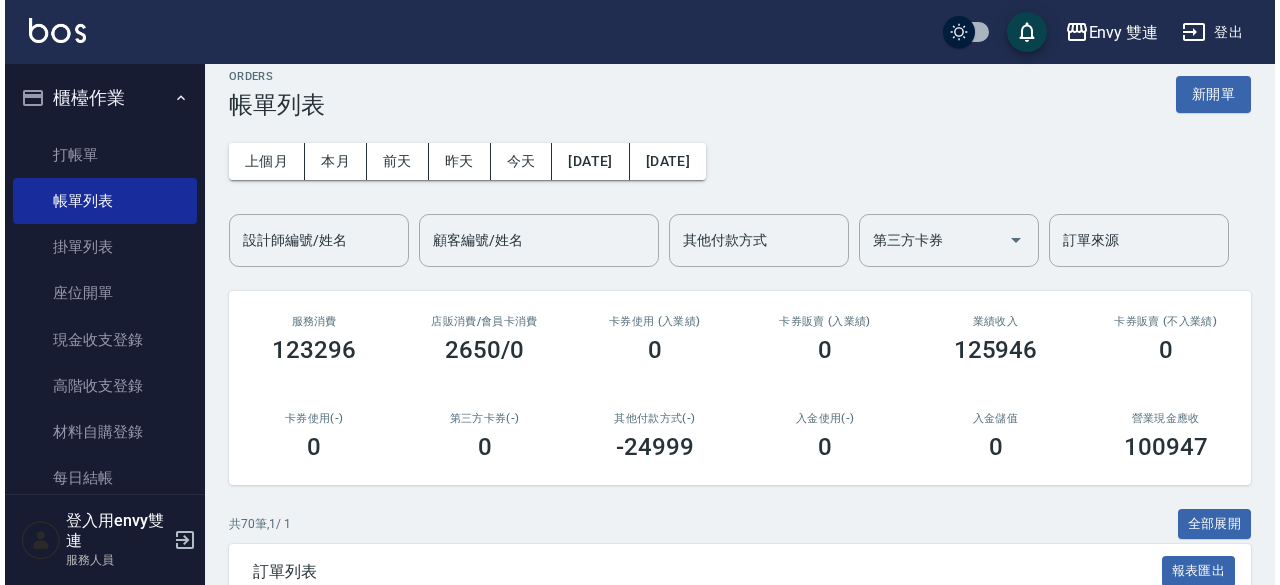 scroll, scrollTop: 9, scrollLeft: 0, axis: vertical 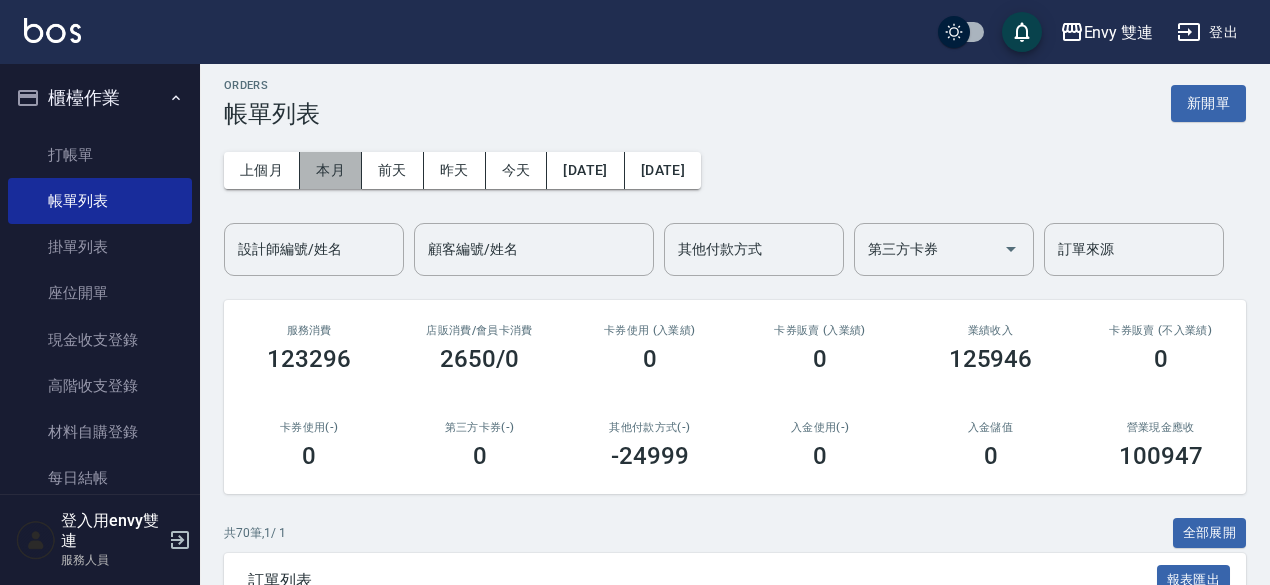click on "本月" at bounding box center (331, 170) 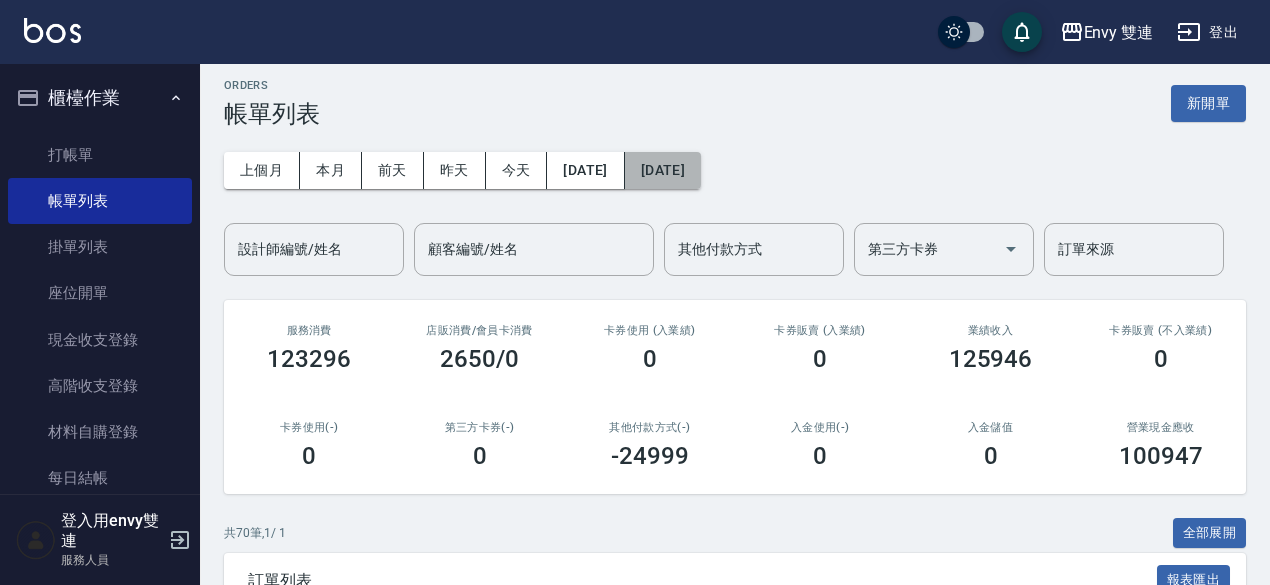 click on "[DATE]" at bounding box center [663, 170] 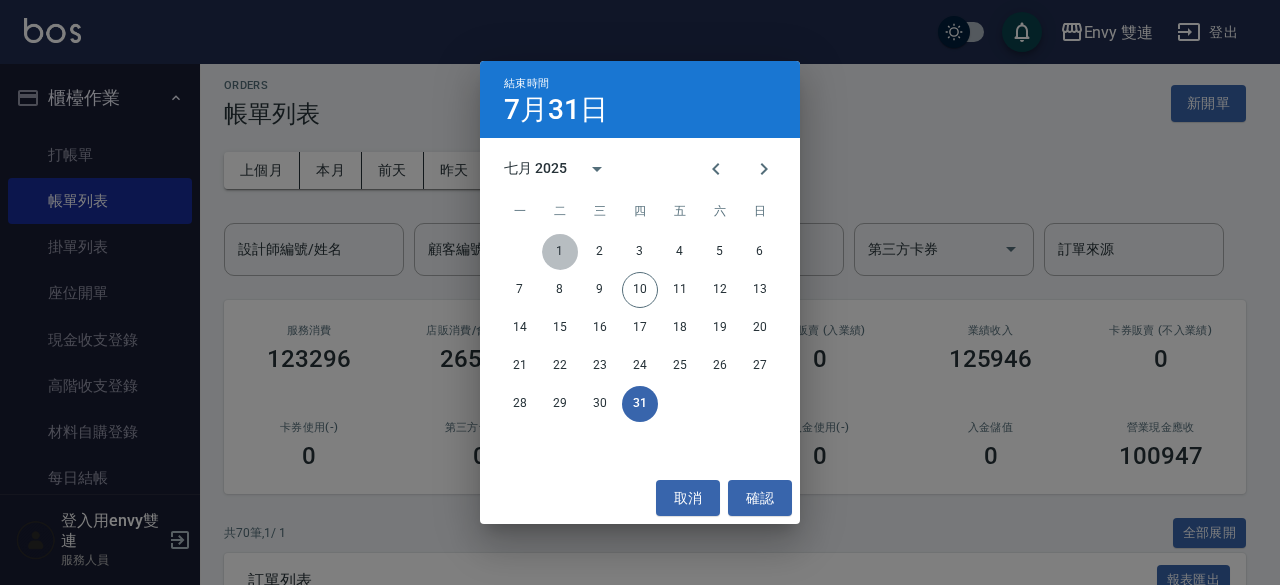click on "1" at bounding box center (560, 252) 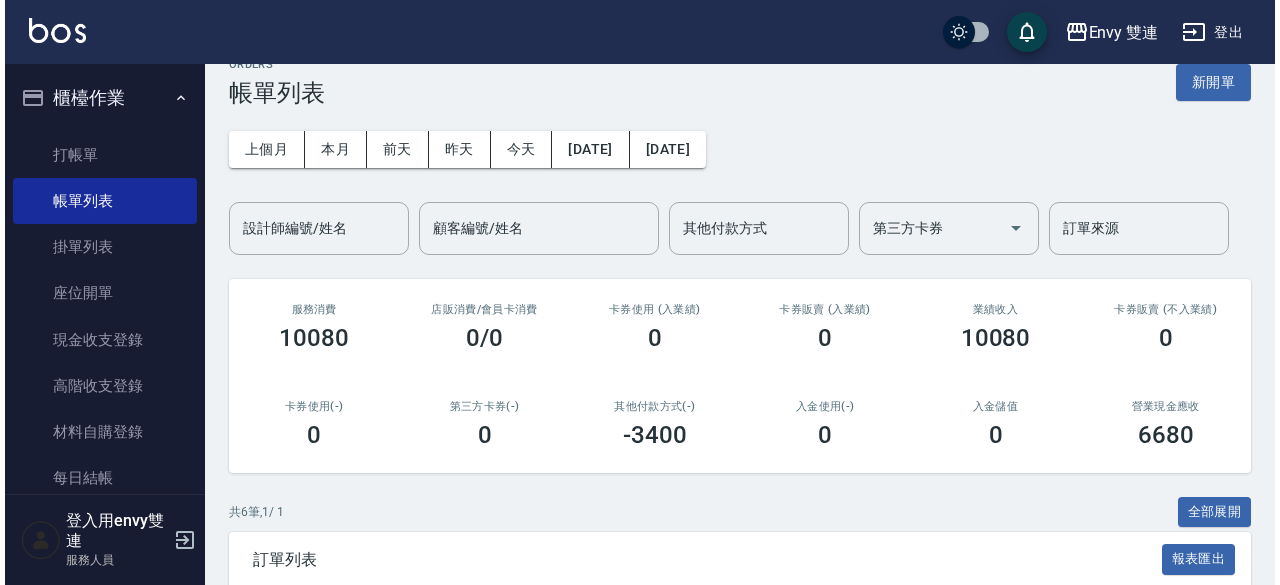 scroll, scrollTop: 29, scrollLeft: 0, axis: vertical 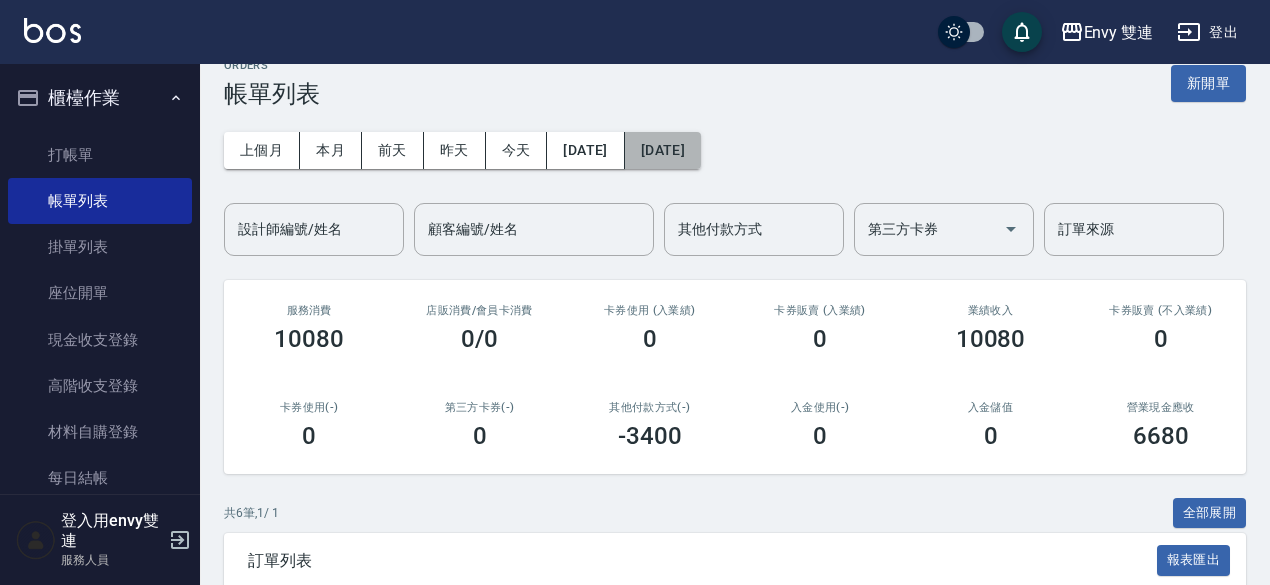 click on "[DATE]" at bounding box center [663, 150] 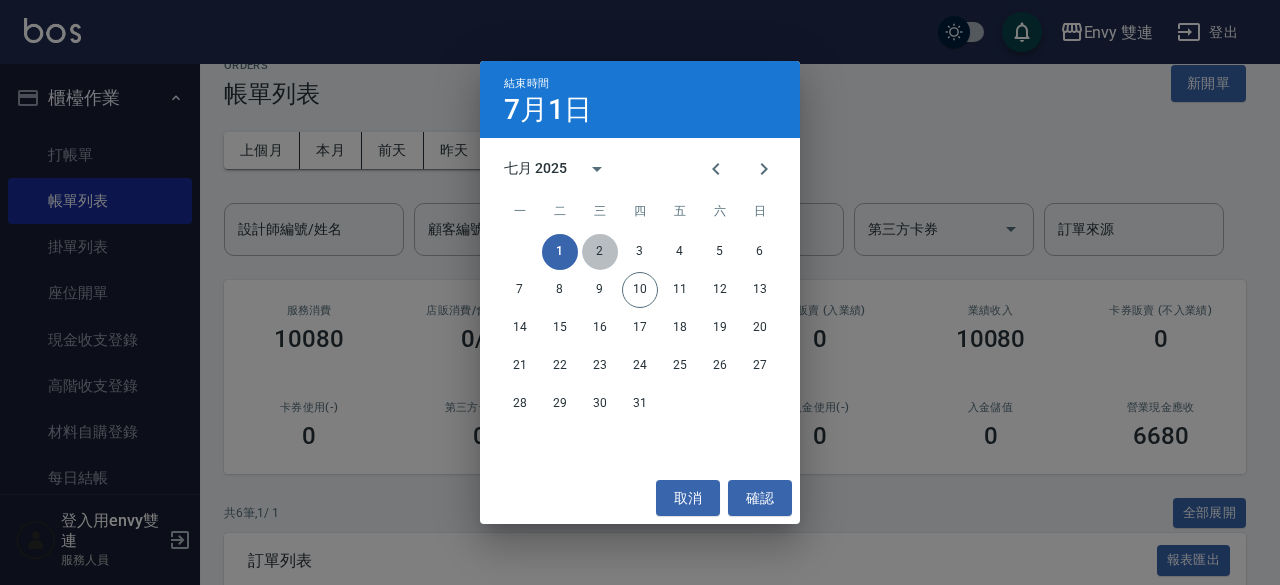 click on "2" at bounding box center [600, 252] 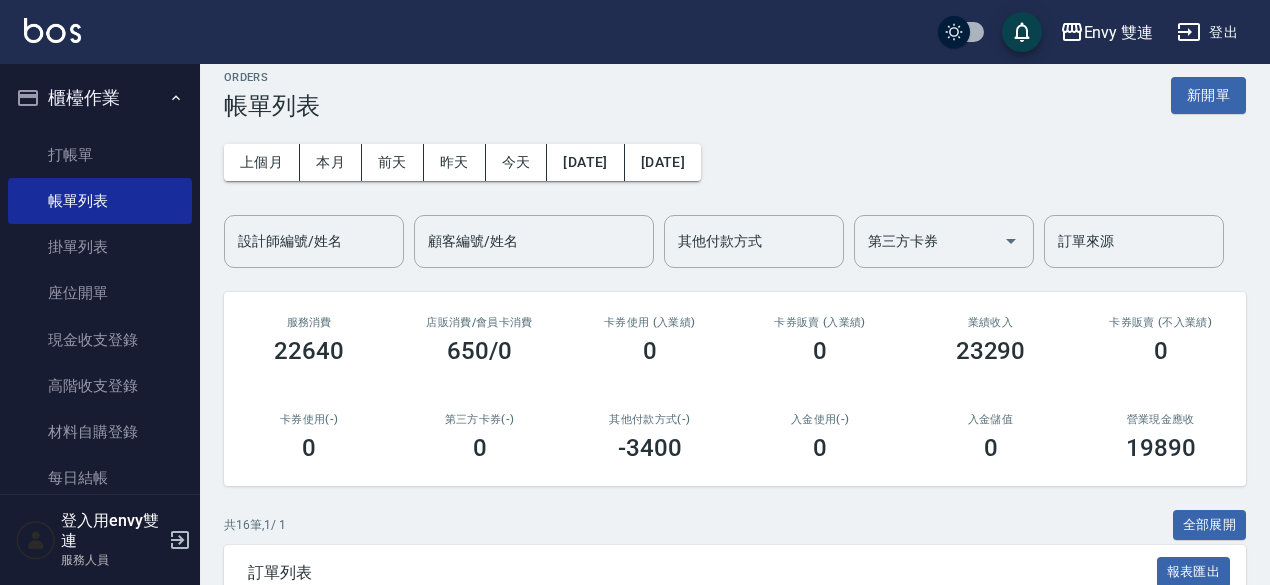scroll, scrollTop: 20, scrollLeft: 0, axis: vertical 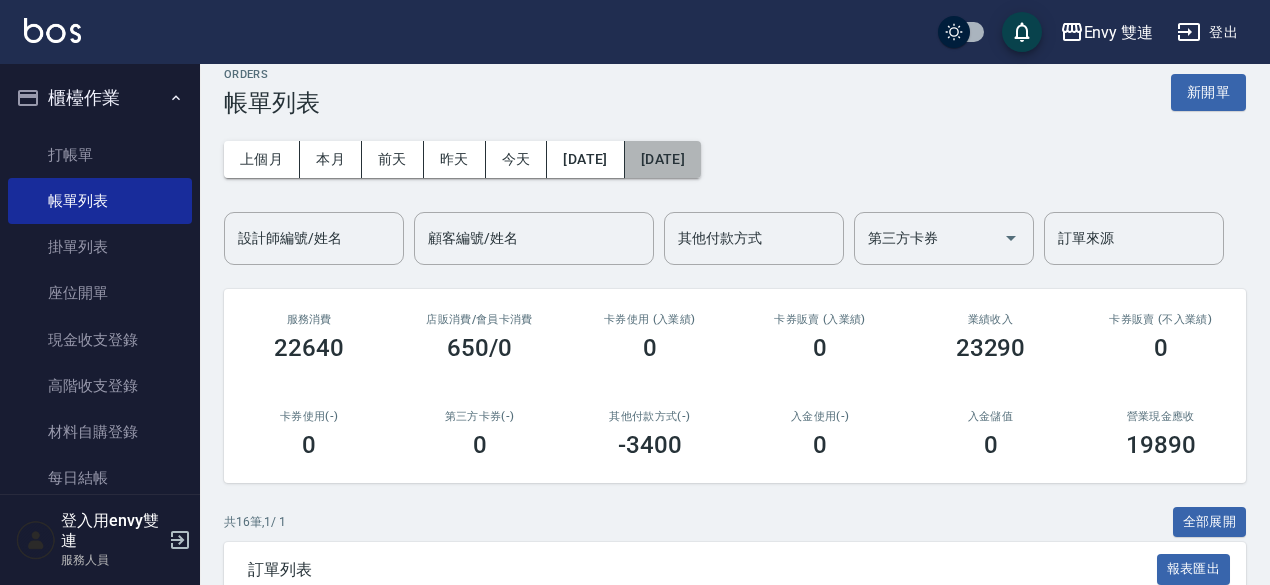 click on "[DATE]" at bounding box center (663, 159) 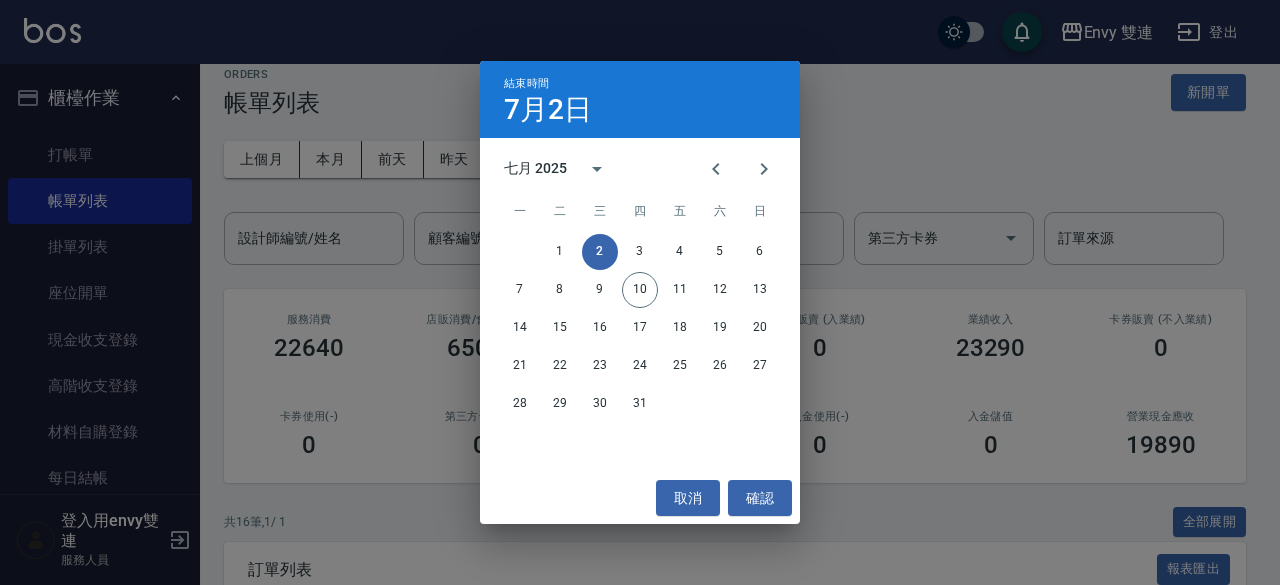 click on "結束時間 7月2日 七月 2025 一 二 三 四 五 六 日 1 2 3 4 5 6 7 8 9 10 11 12 13 14 15 16 17 18 19 20 21 22 23 24 25 26 27 28 29 30 31 取消 確認" at bounding box center [640, 292] 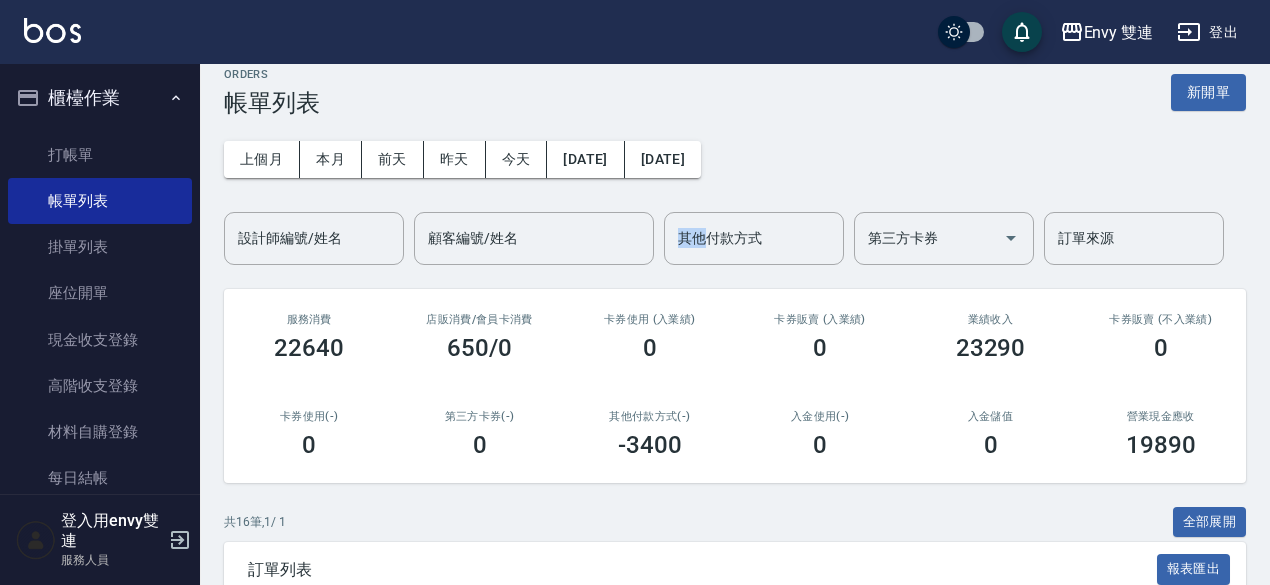 click on "上個月 本月 前天 昨天 今天 [DATE] [DATE] 設計師編號/姓名 設計師編號/姓名 顧客編號/姓名 顧客編號/姓名 其他付款方式 其他付款方式 第三方卡券 第三方卡券 訂單來源 訂單來源" at bounding box center [735, 191] 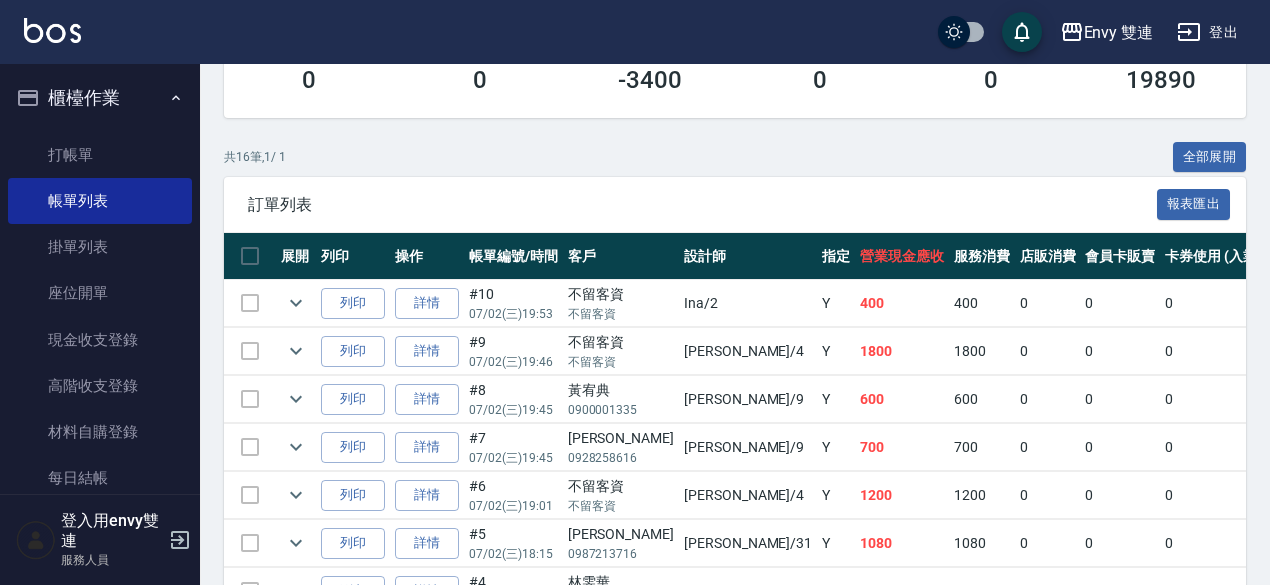 scroll, scrollTop: 361, scrollLeft: 0, axis: vertical 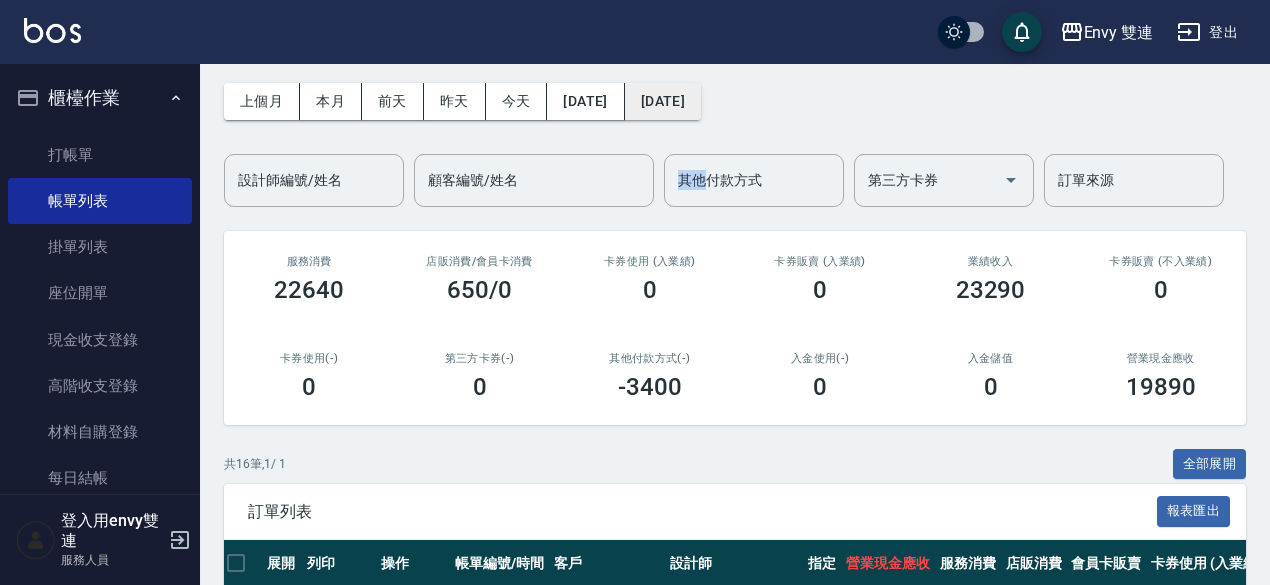 click on "[DATE]" at bounding box center (663, 101) 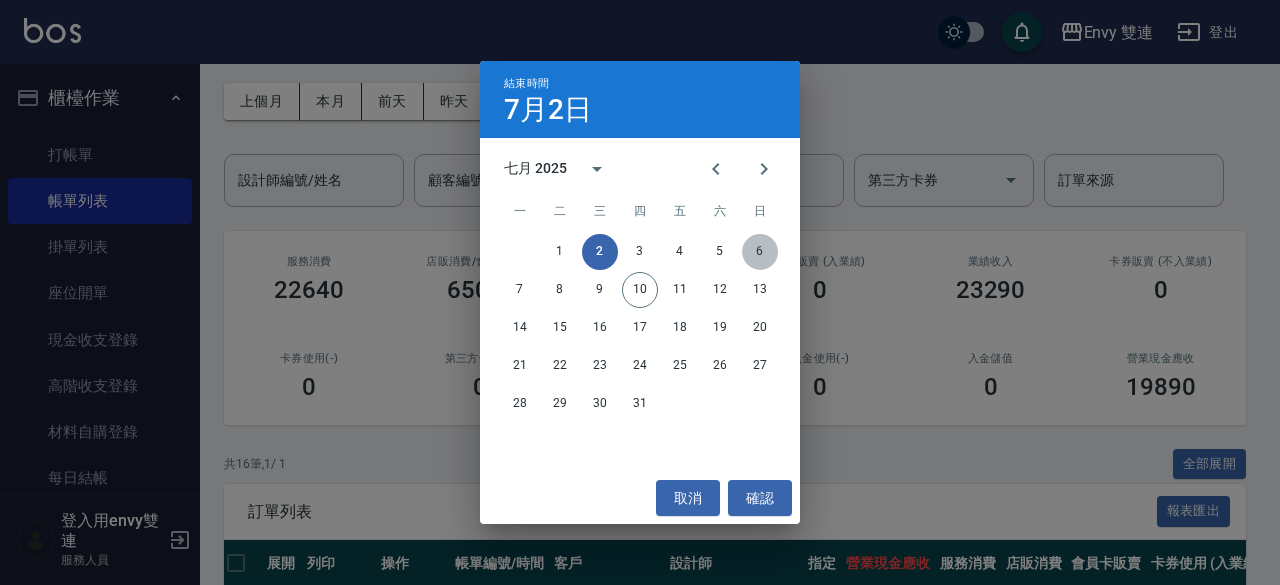 click on "6" at bounding box center (760, 252) 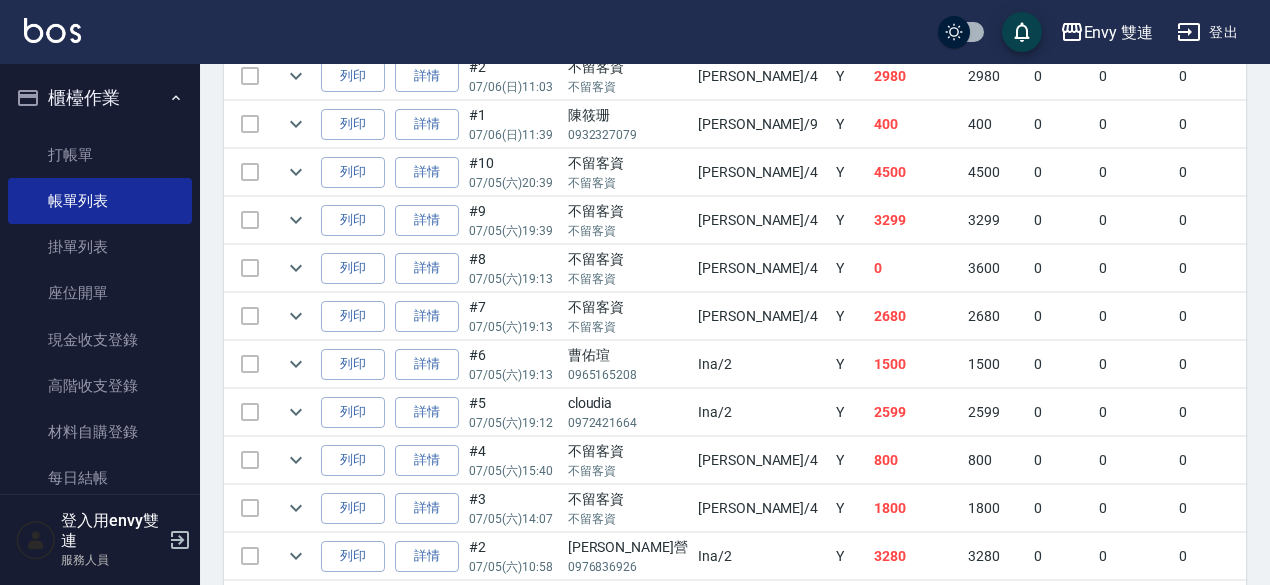 scroll, scrollTop: 837, scrollLeft: 0, axis: vertical 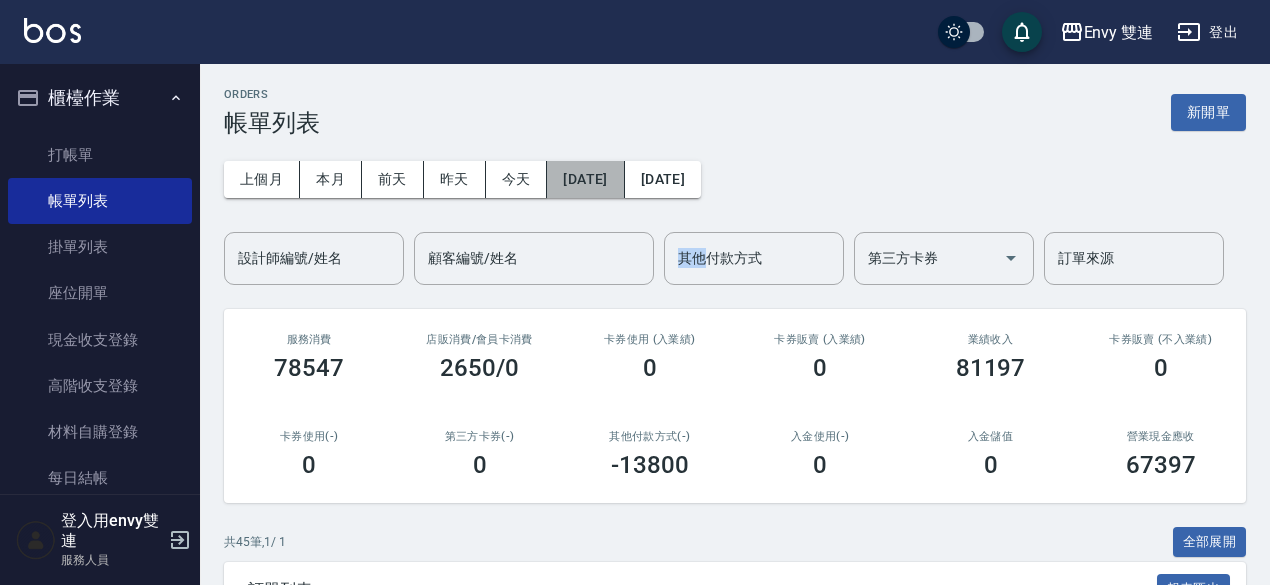 click on "[DATE]" at bounding box center [585, 179] 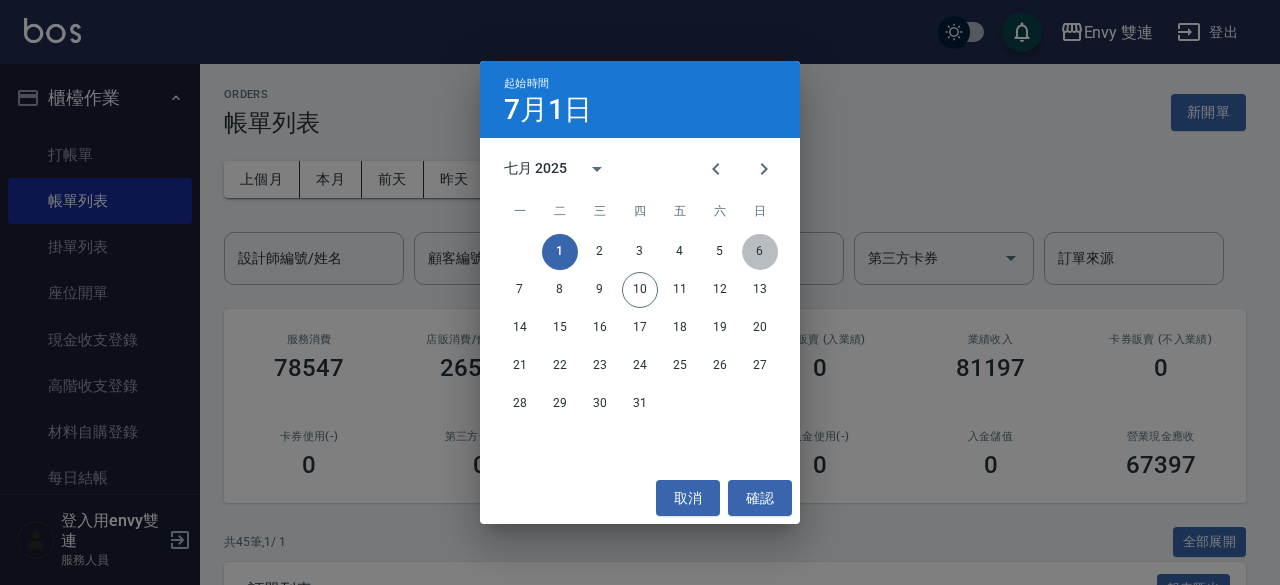 click on "6" at bounding box center (760, 252) 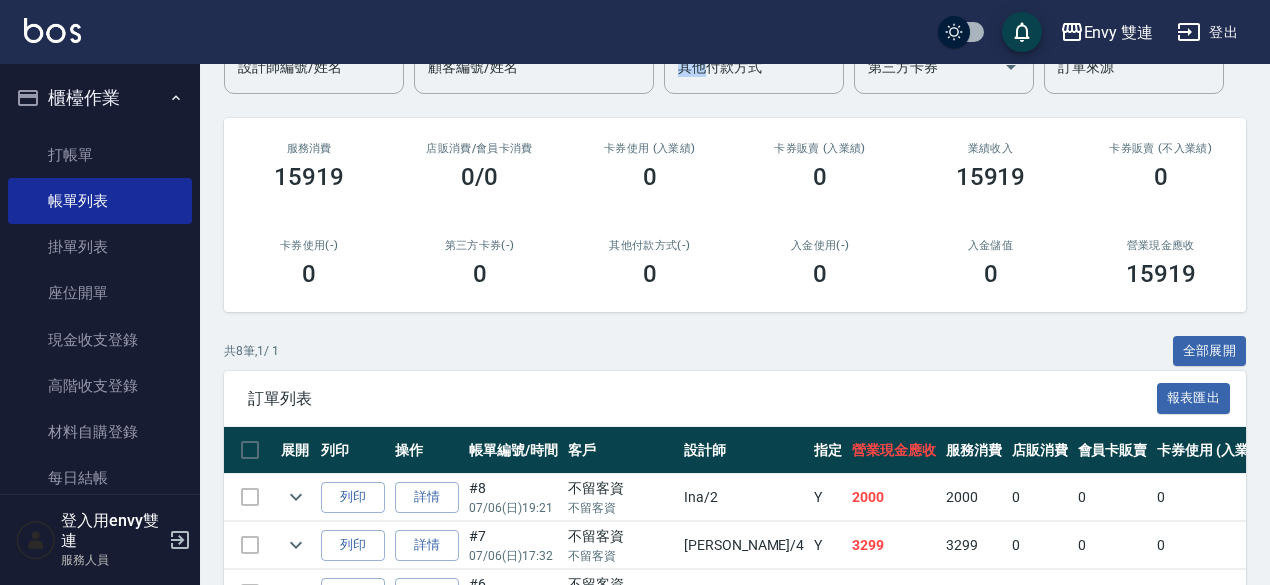 scroll, scrollTop: 0, scrollLeft: 0, axis: both 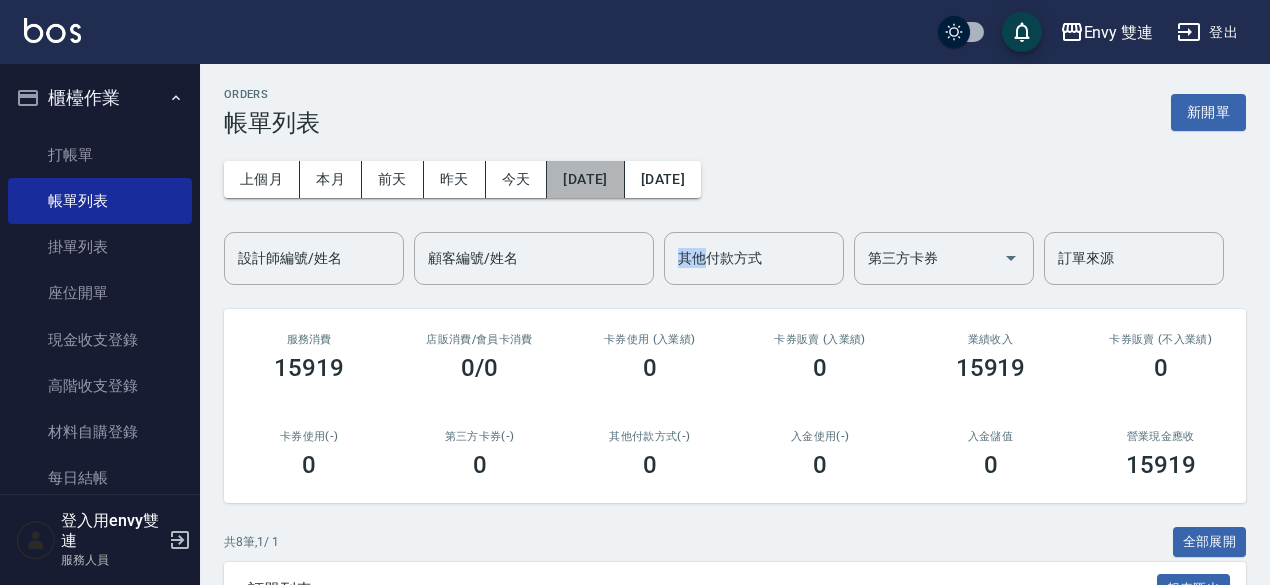 click on "[DATE]" at bounding box center (585, 179) 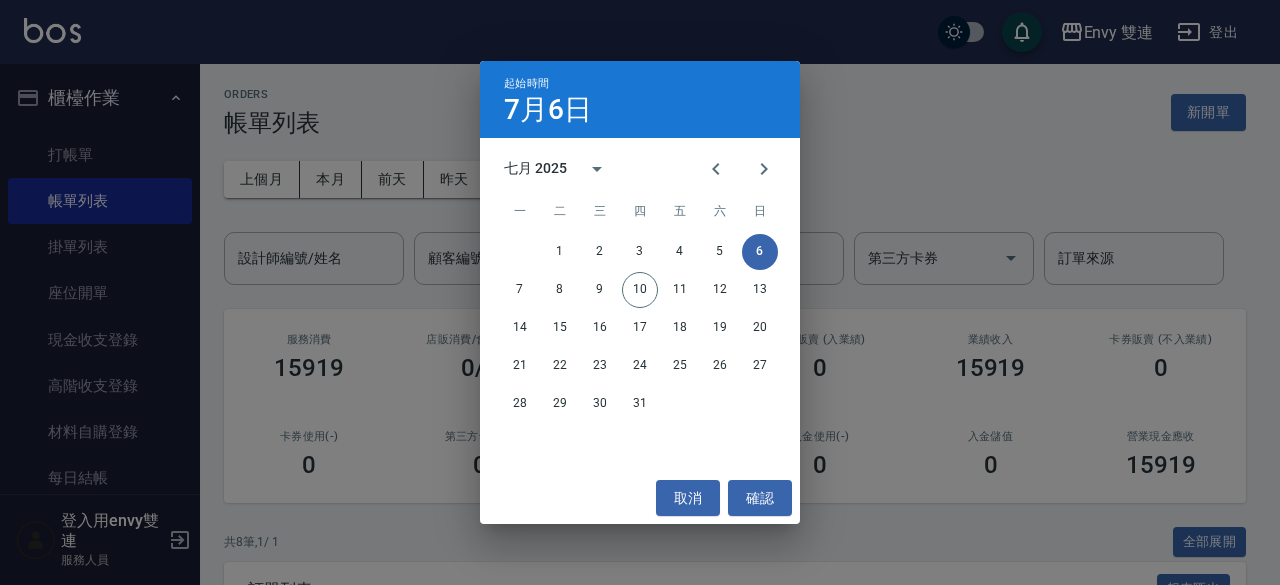 click on "起始時間 7月6日 七月 2025 一 二 三 四 五 六 日 1 2 3 4 5 6 7 8 9 10 11 12 13 14 15 16 17 18 19 20 21 22 23 24 25 26 27 28 29 30 31 取消 確認" at bounding box center [640, 292] 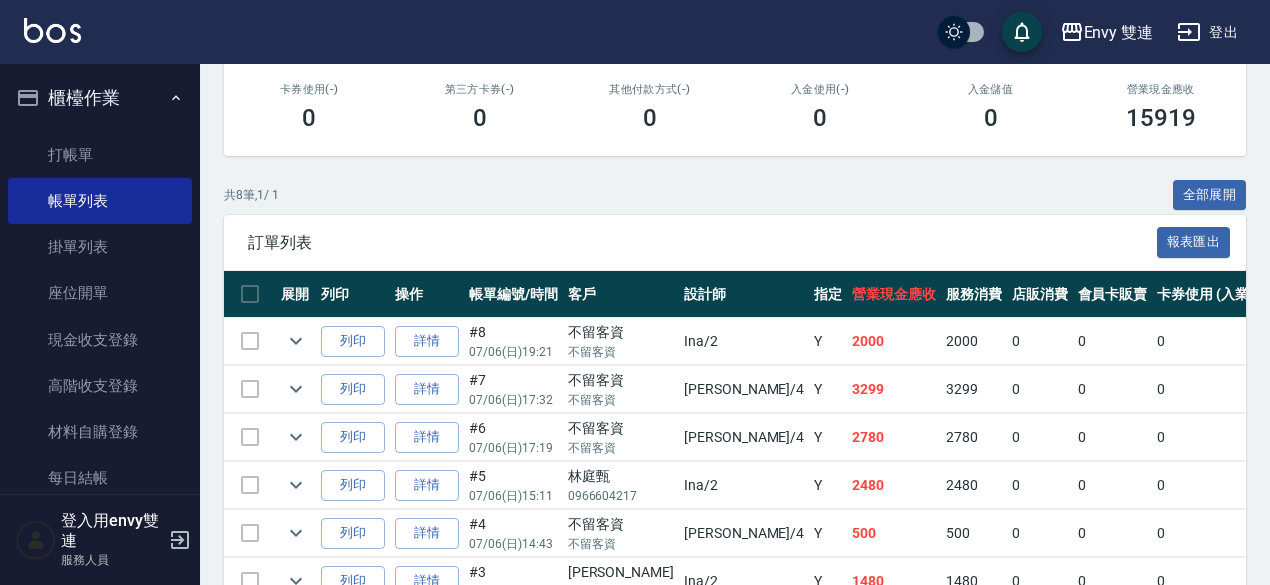 scroll, scrollTop: 0, scrollLeft: 0, axis: both 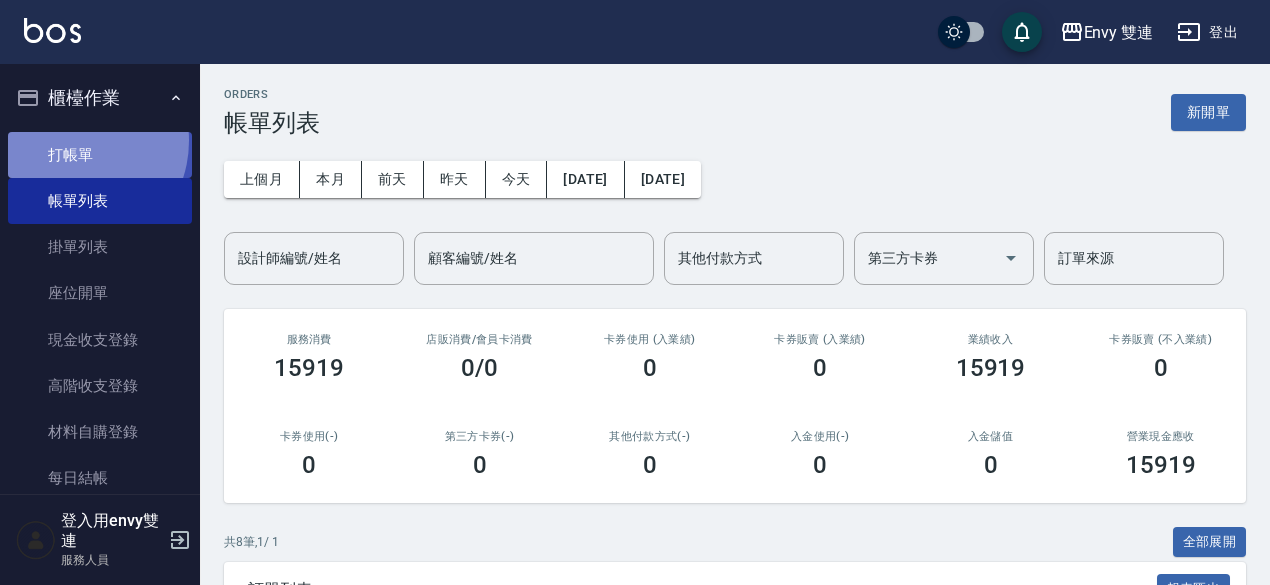 click on "打帳單" at bounding box center (100, 155) 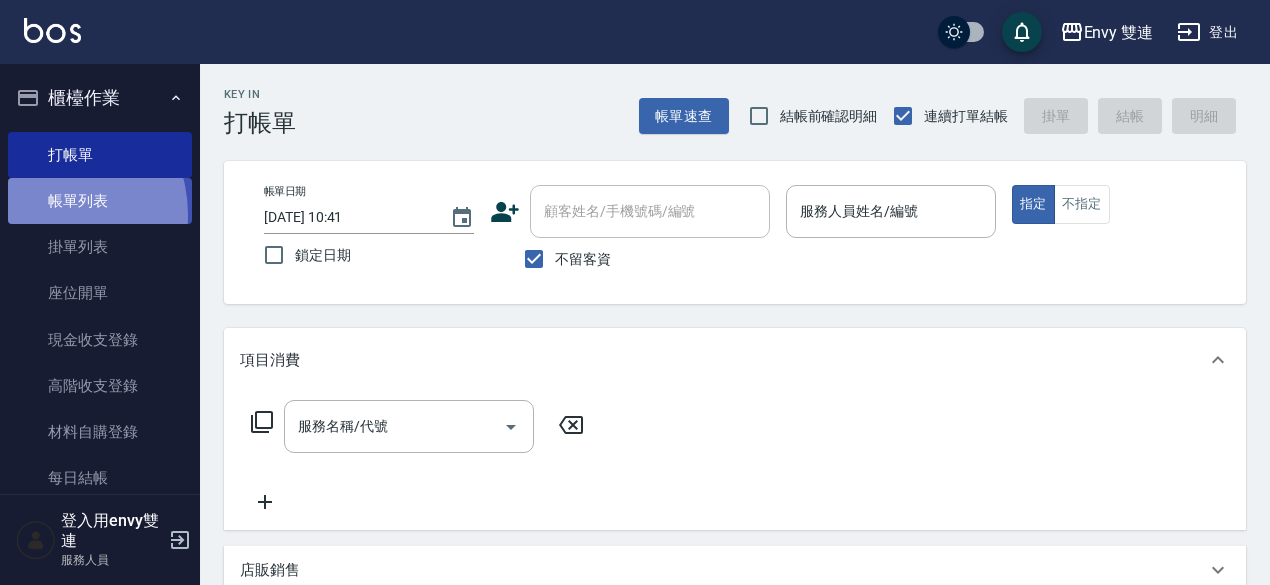 click on "帳單列表" at bounding box center (100, 201) 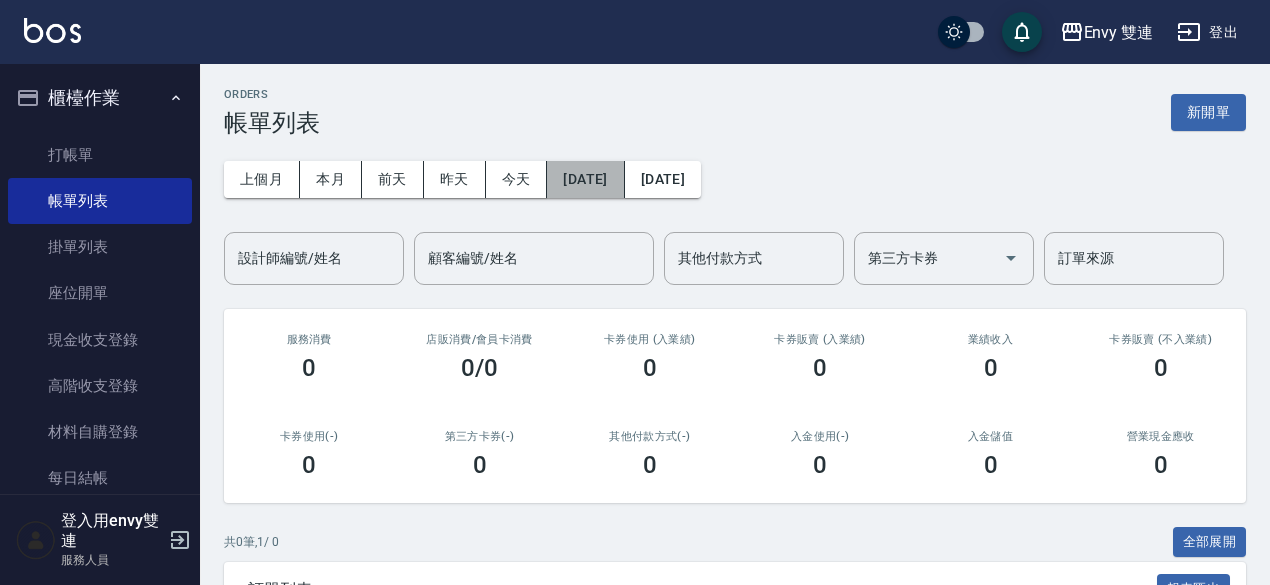 click on "[DATE]" at bounding box center (585, 179) 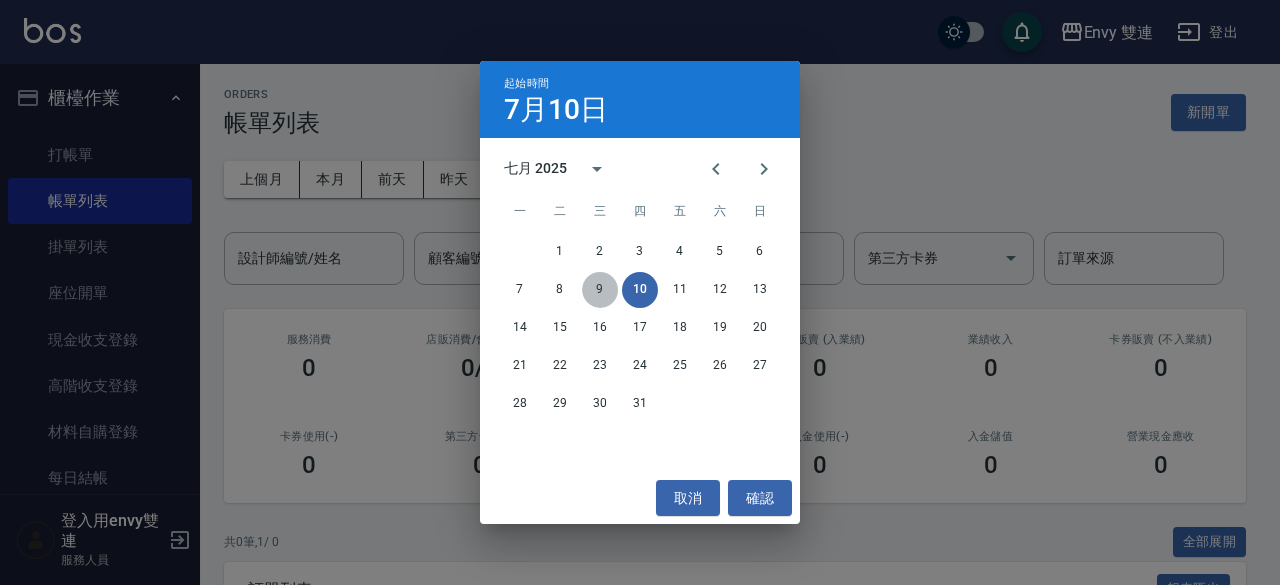click on "9" at bounding box center (600, 290) 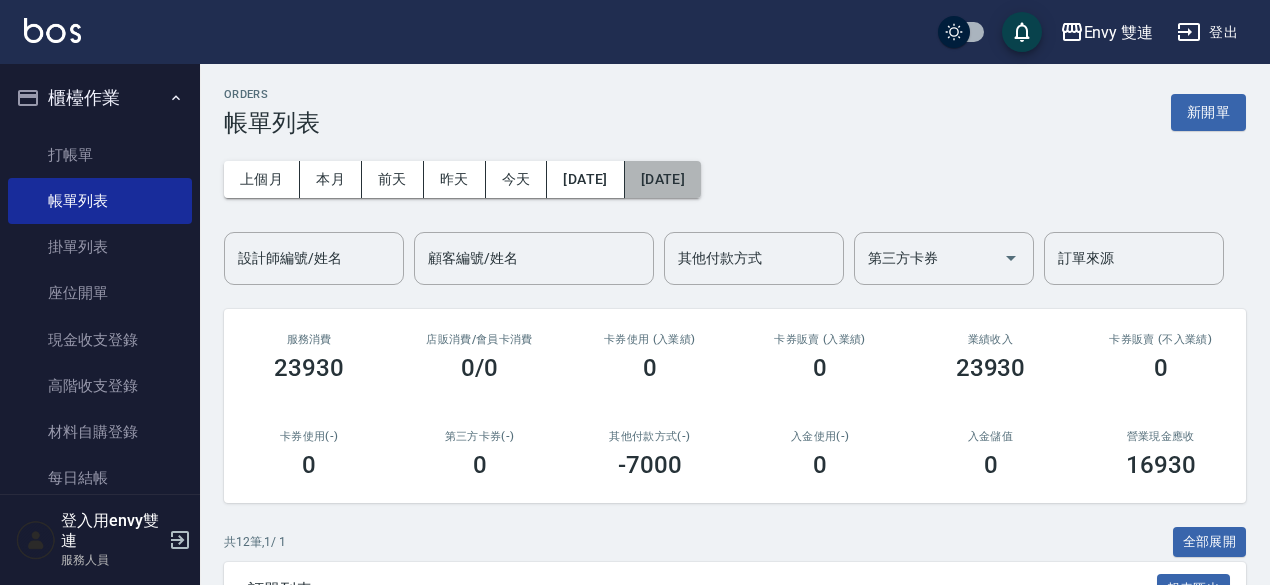 click on "[DATE]" at bounding box center [663, 179] 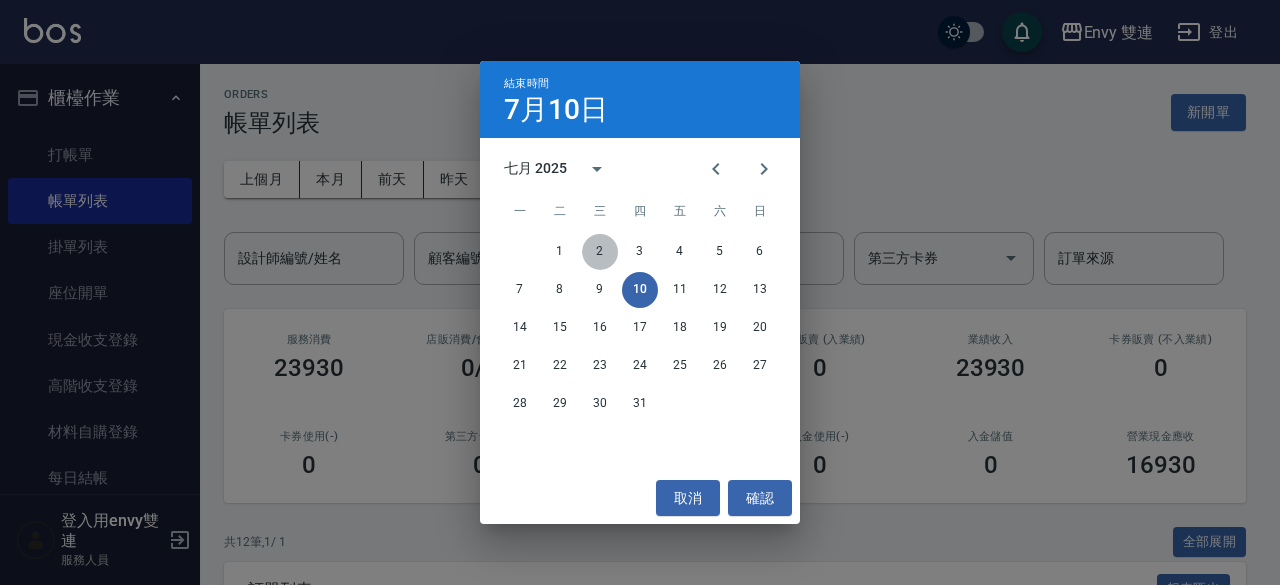 click on "2" at bounding box center [600, 252] 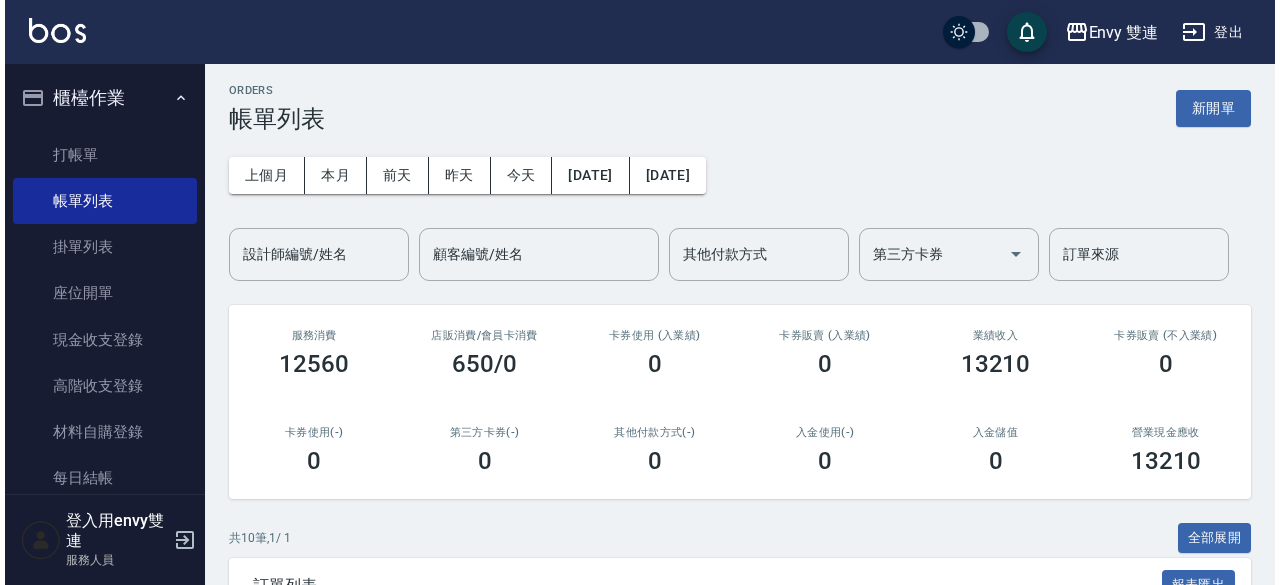 scroll, scrollTop: 3, scrollLeft: 0, axis: vertical 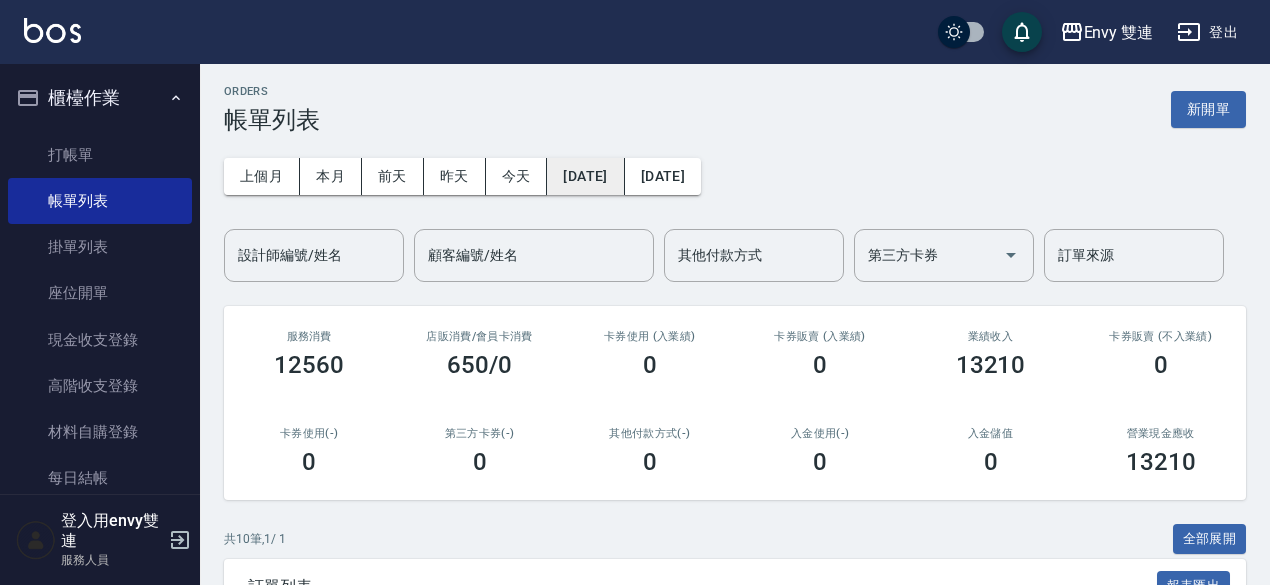 click on "[DATE]" at bounding box center [585, 176] 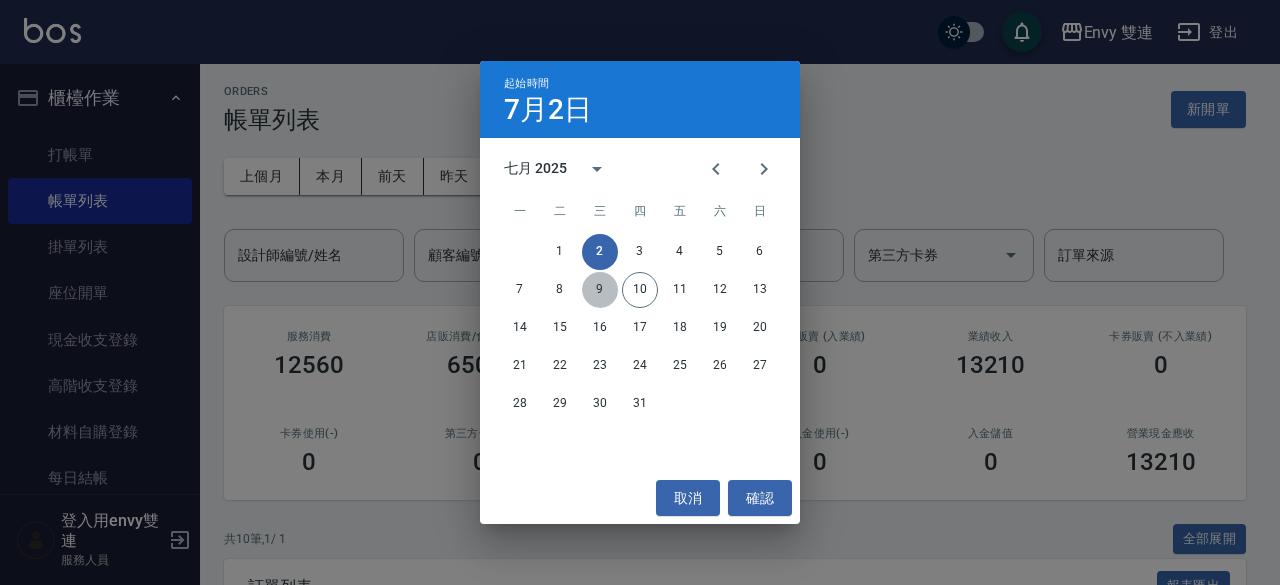click on "9" at bounding box center (600, 290) 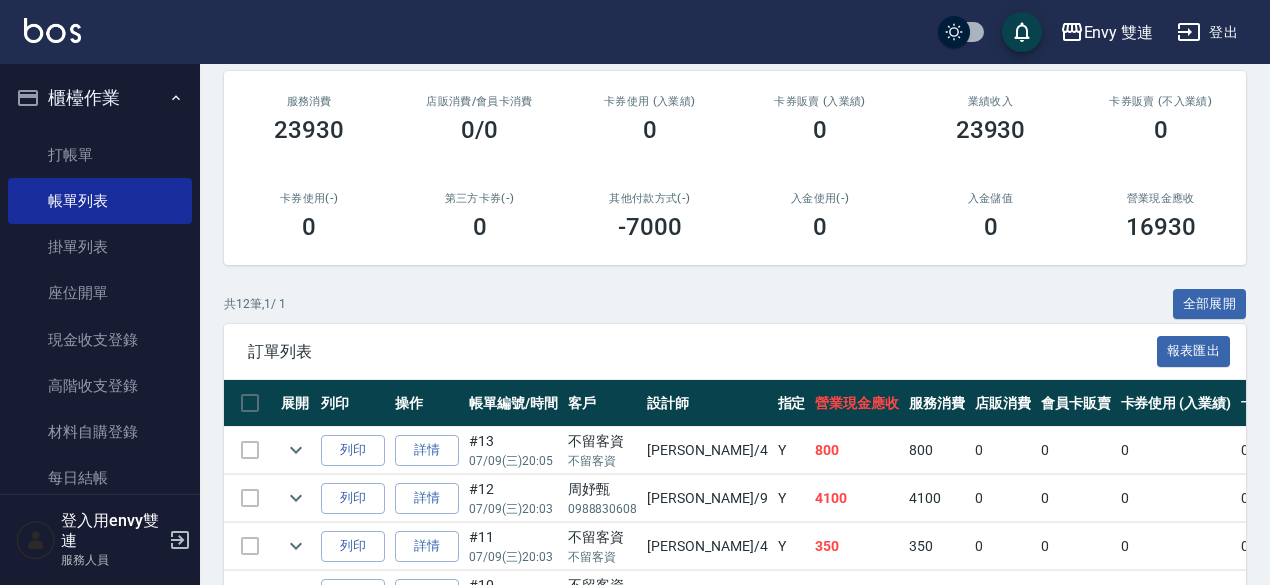 scroll, scrollTop: 239, scrollLeft: 0, axis: vertical 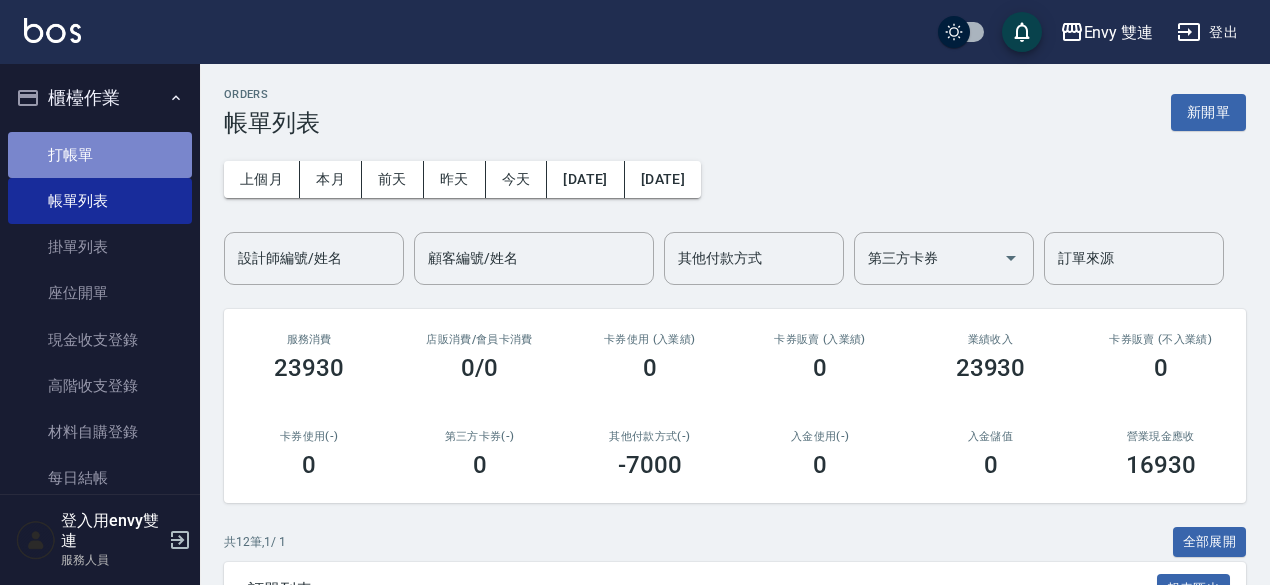 click on "打帳單" at bounding box center (100, 155) 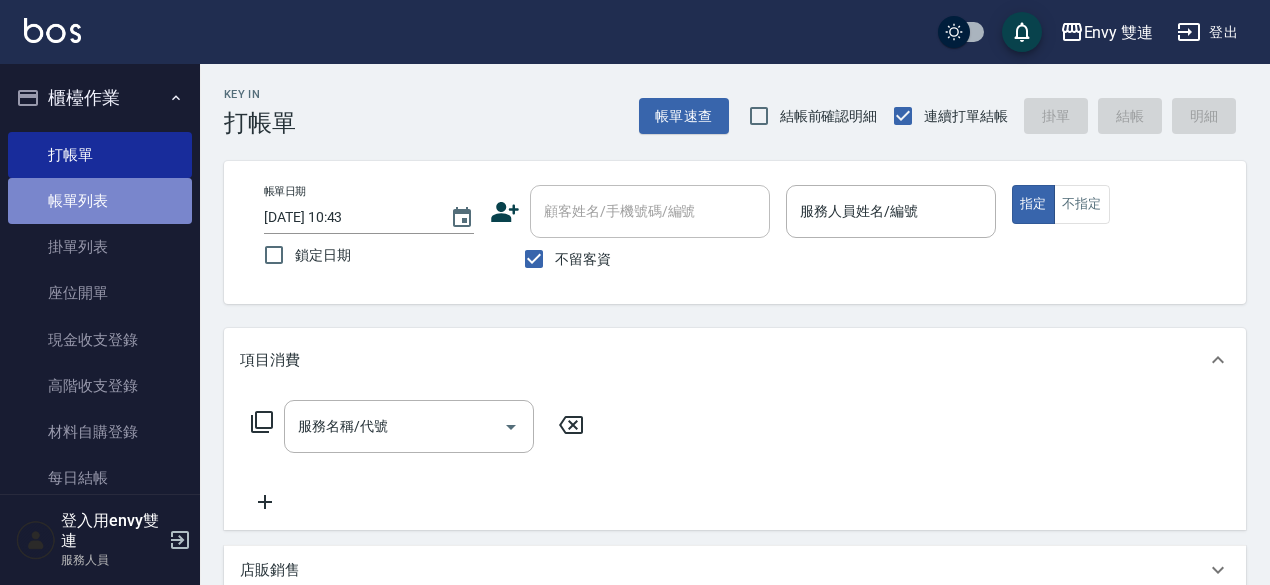 click on "帳單列表" at bounding box center (100, 201) 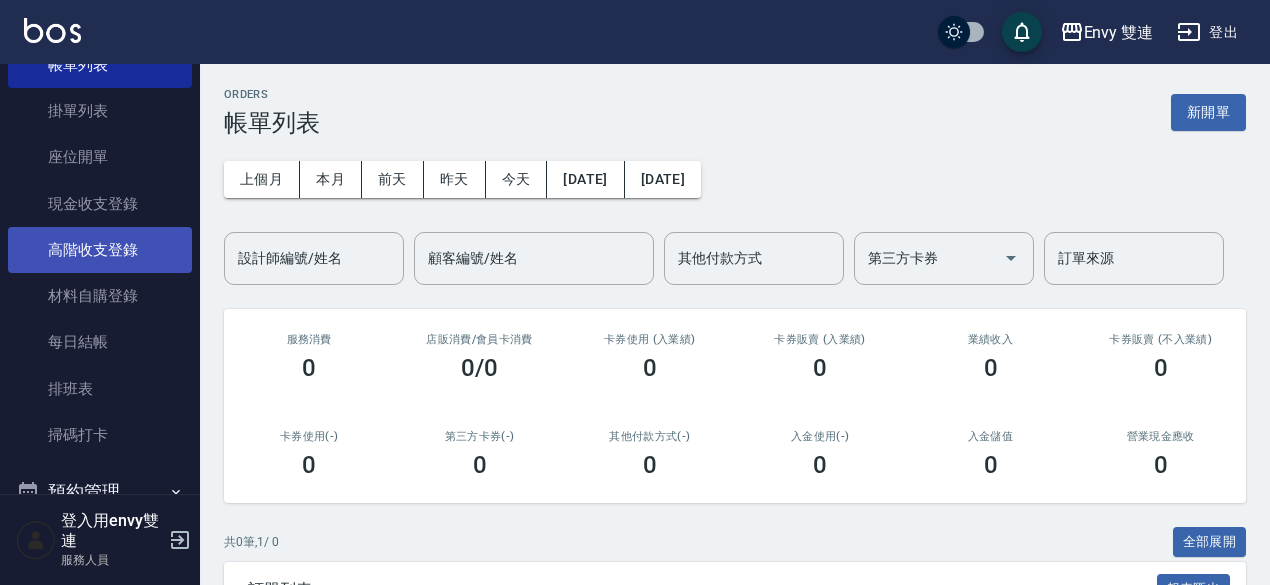 scroll, scrollTop: 137, scrollLeft: 0, axis: vertical 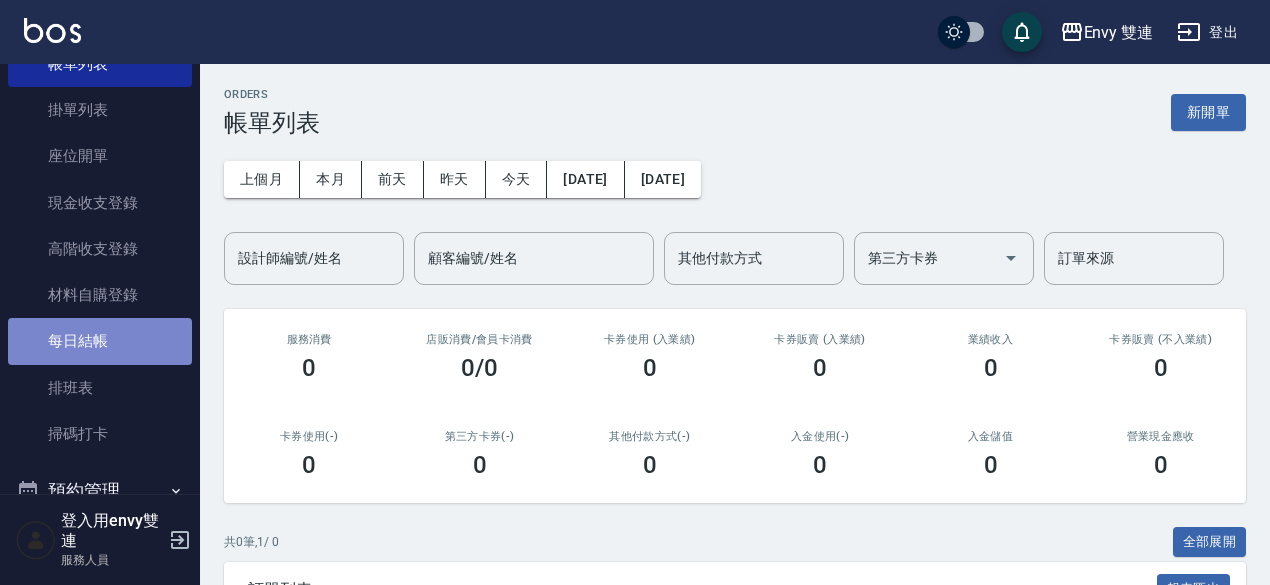 click on "每日結帳" at bounding box center (100, 341) 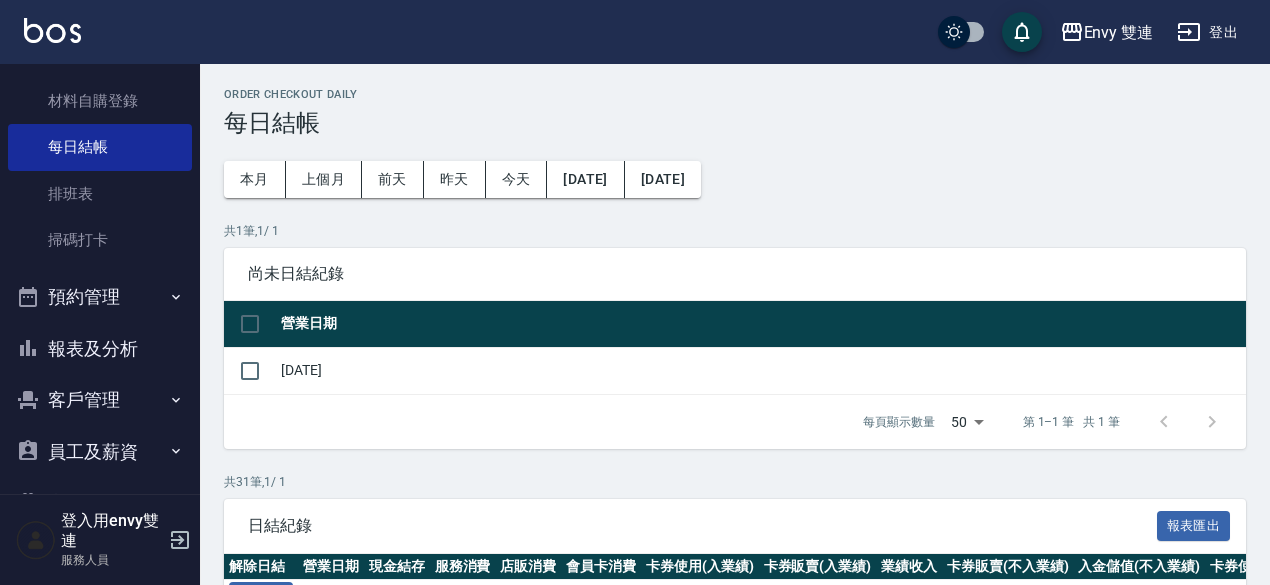scroll, scrollTop: 333, scrollLeft: 0, axis: vertical 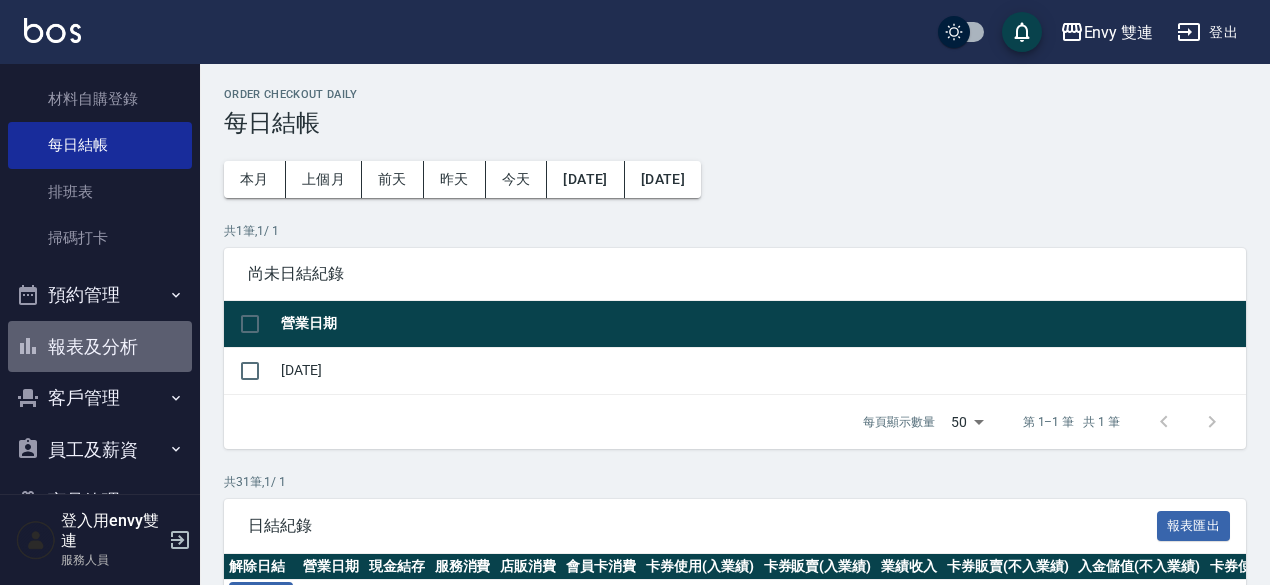 click on "報表及分析" at bounding box center [100, 347] 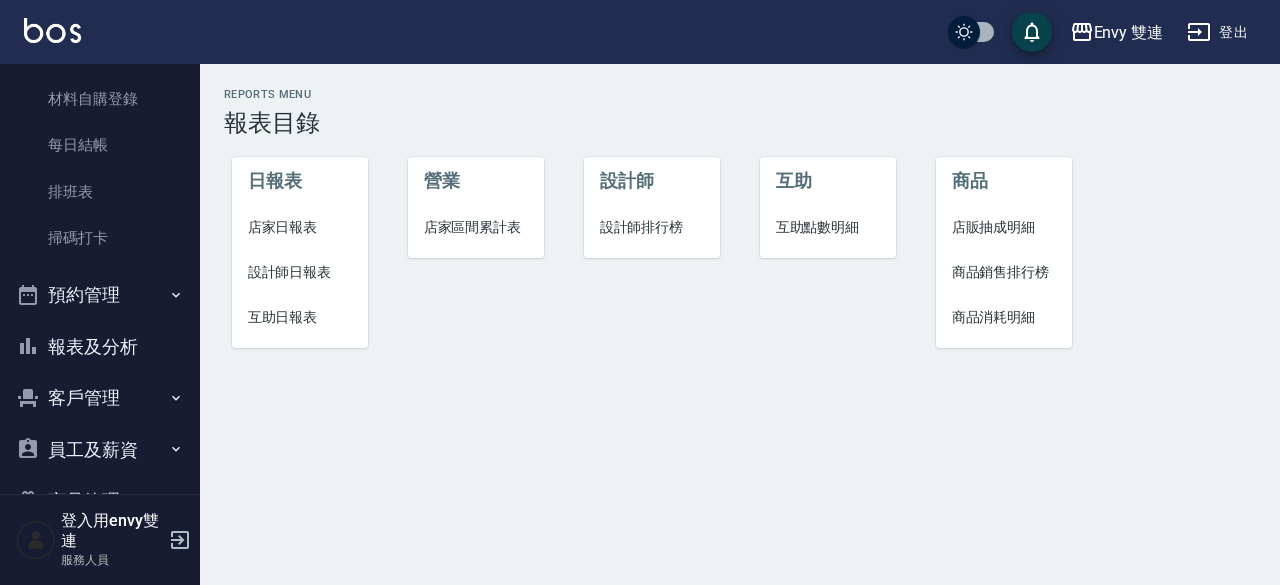 click on "互助日報表" at bounding box center [300, 317] 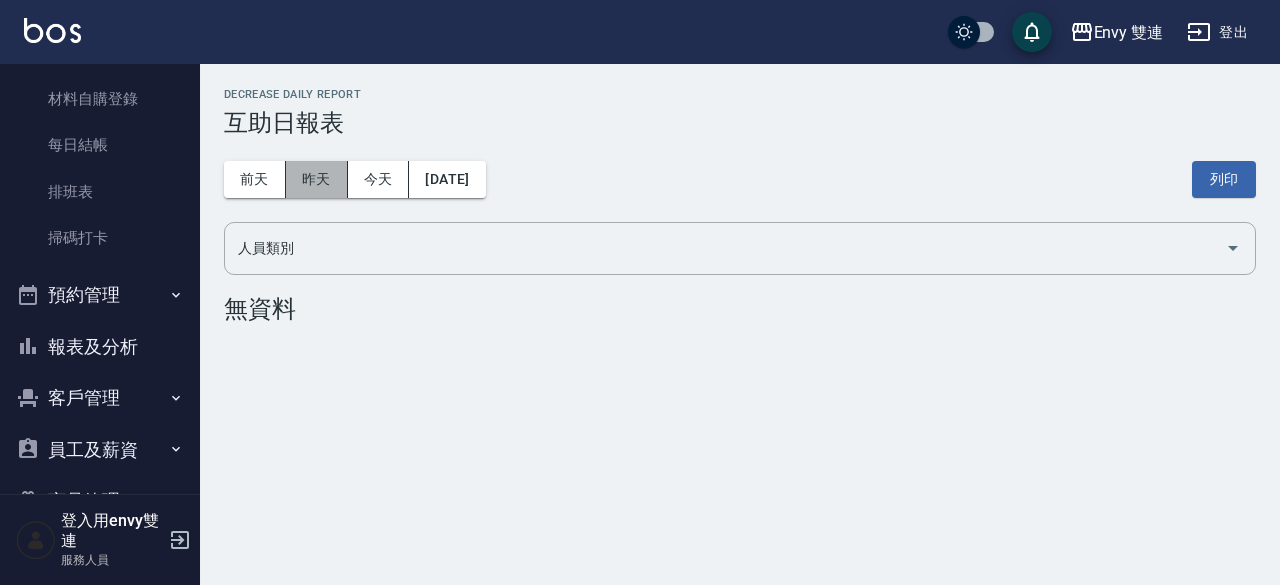 click on "昨天" at bounding box center [317, 179] 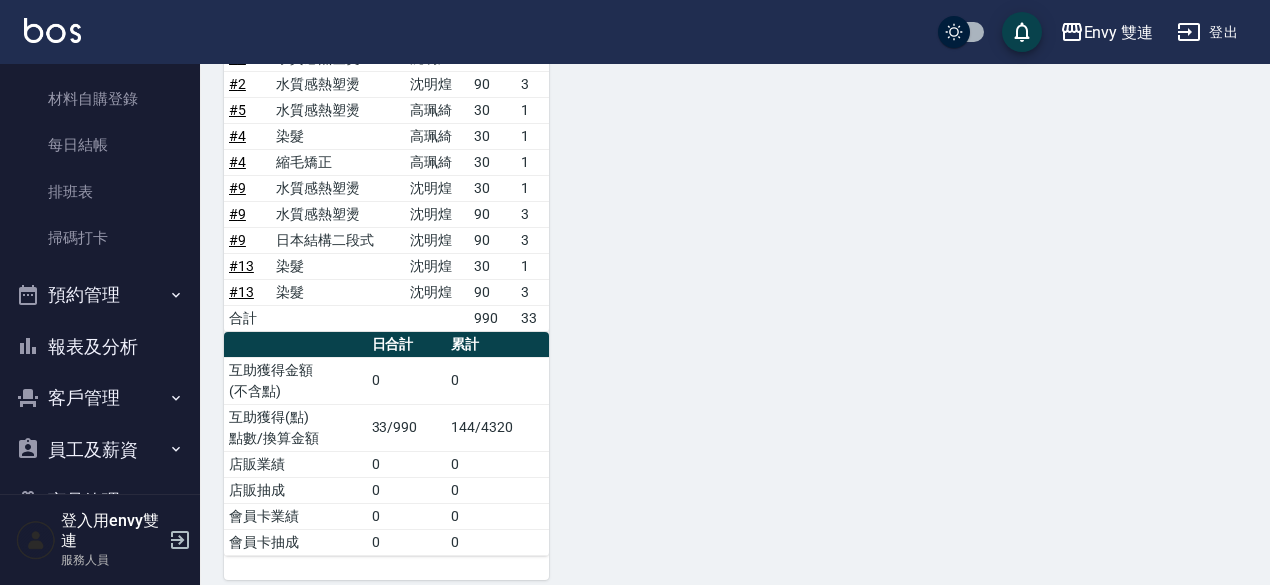 scroll, scrollTop: 519, scrollLeft: 0, axis: vertical 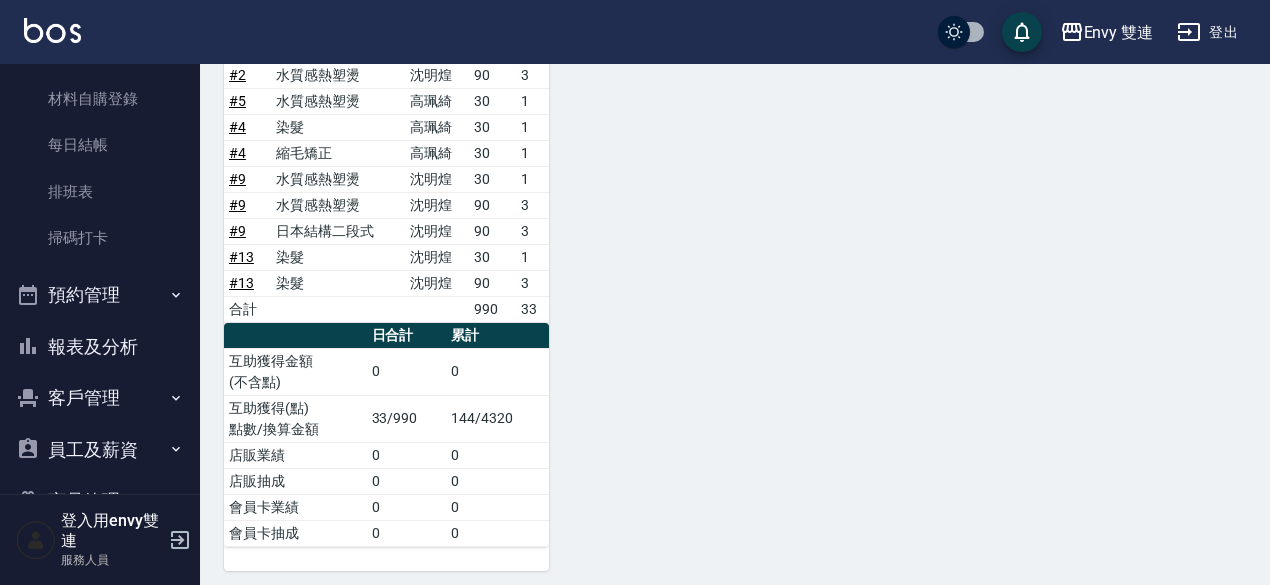 click on "店販抽成" at bounding box center (295, 481) 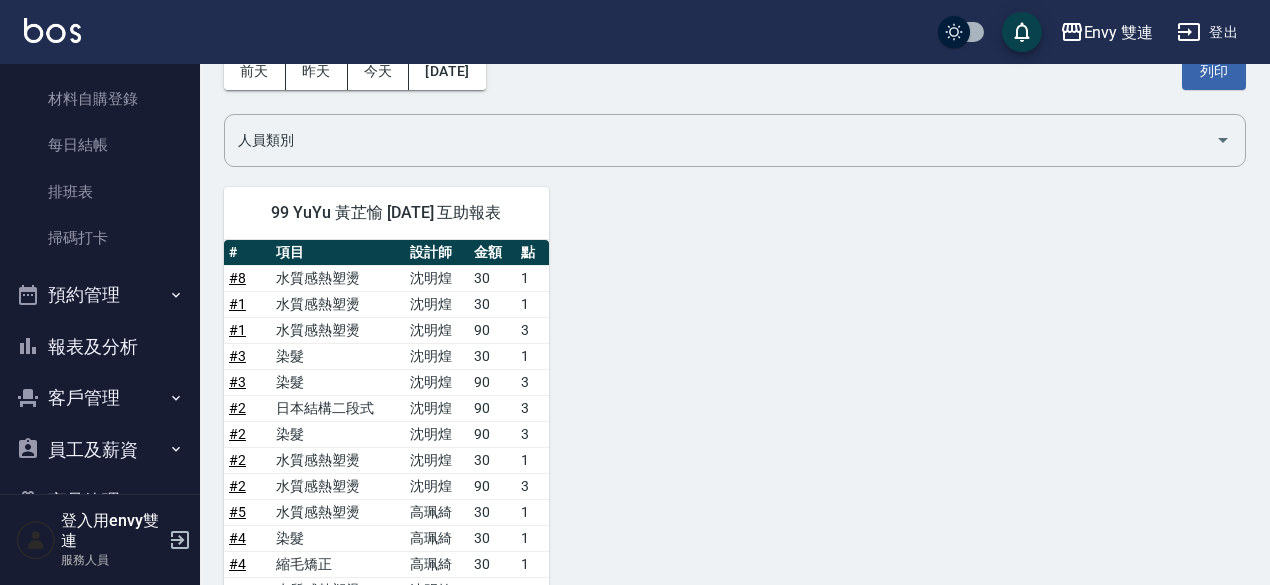 scroll, scrollTop: 103, scrollLeft: 0, axis: vertical 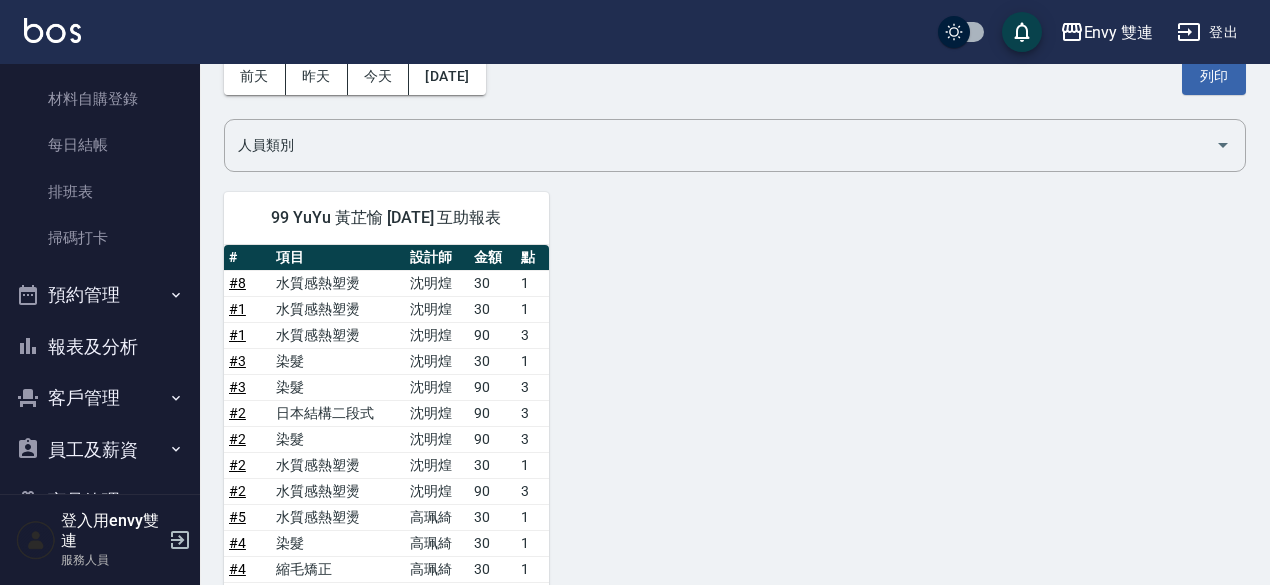 click on "報表及分析" at bounding box center (100, 347) 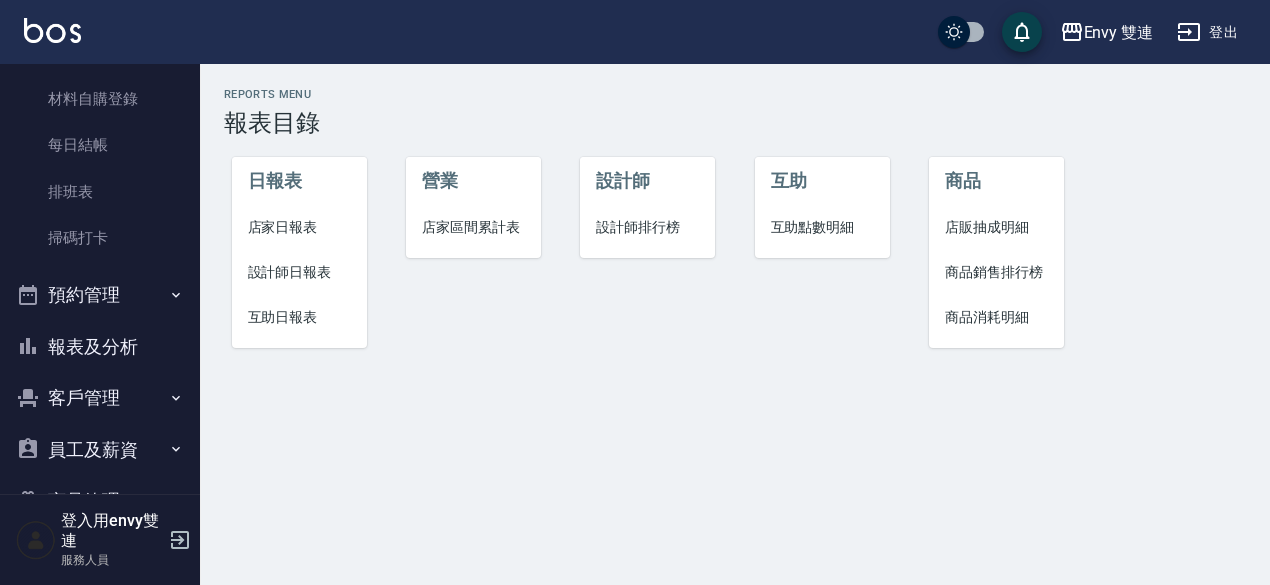 scroll, scrollTop: 0, scrollLeft: 0, axis: both 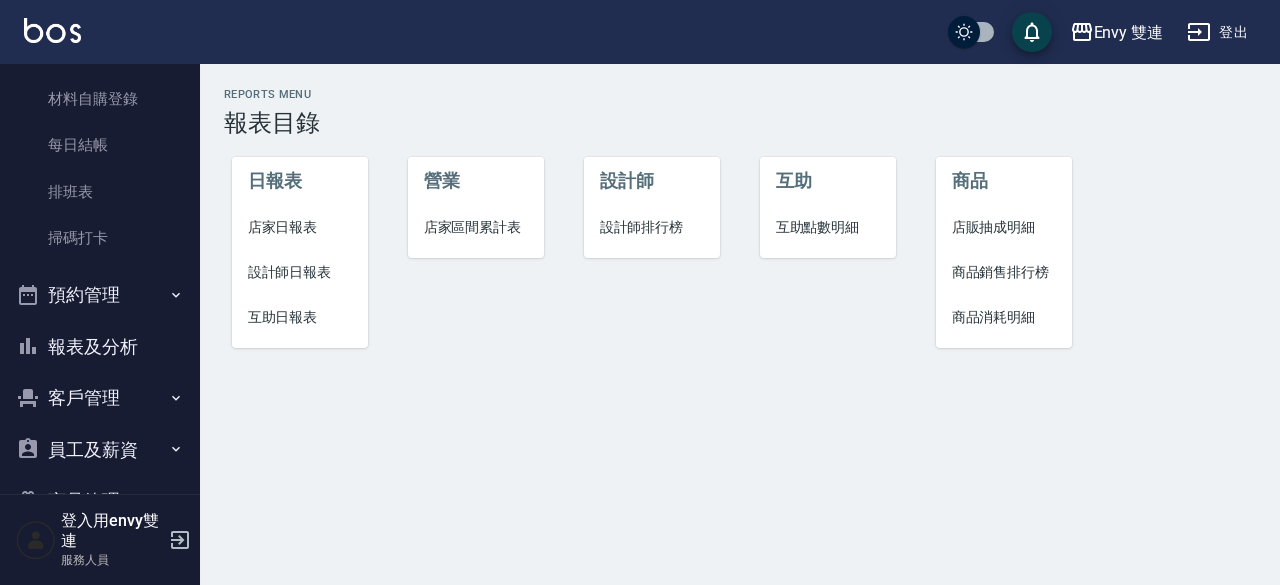 click on "店家日報表" at bounding box center [300, 227] 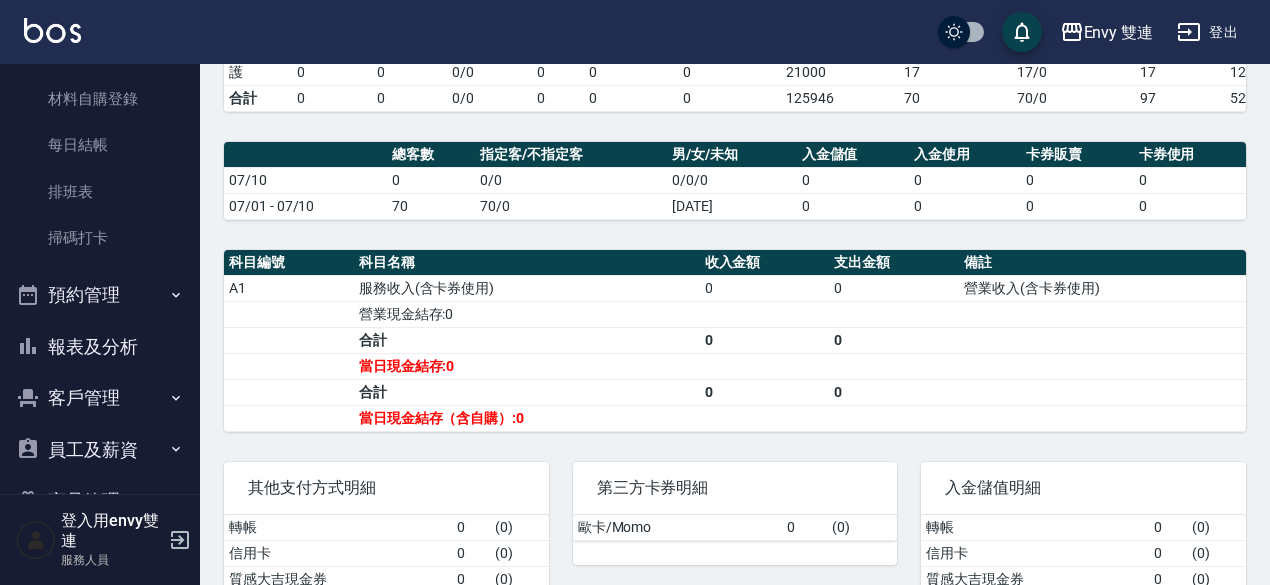 scroll, scrollTop: 426, scrollLeft: 0, axis: vertical 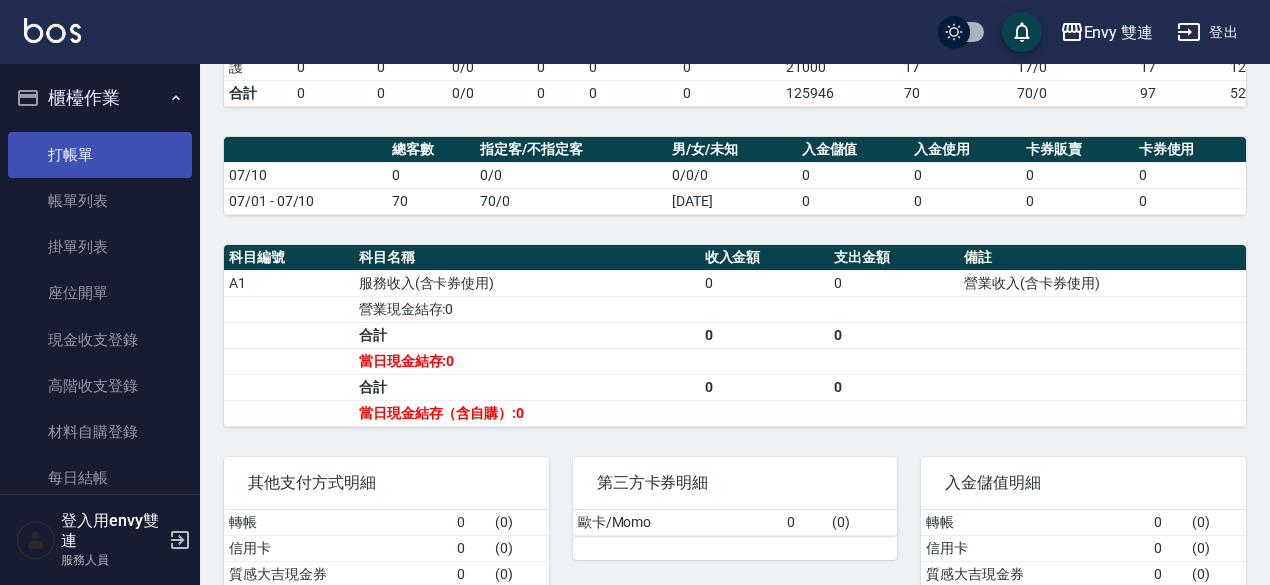 click on "打帳單" at bounding box center [100, 155] 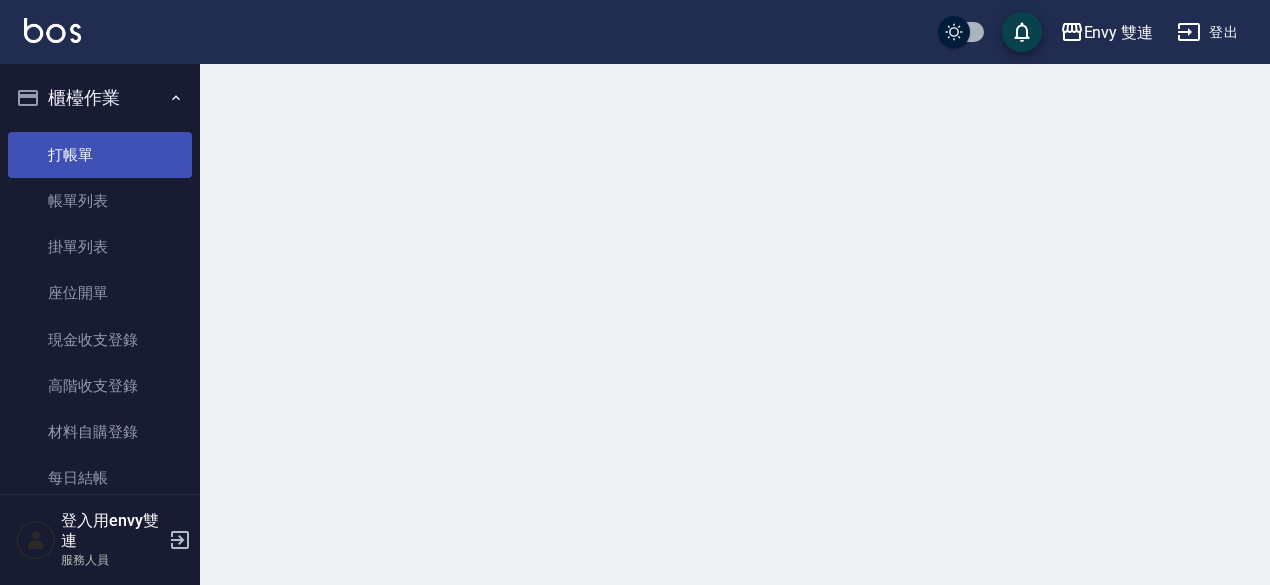 scroll, scrollTop: 0, scrollLeft: 0, axis: both 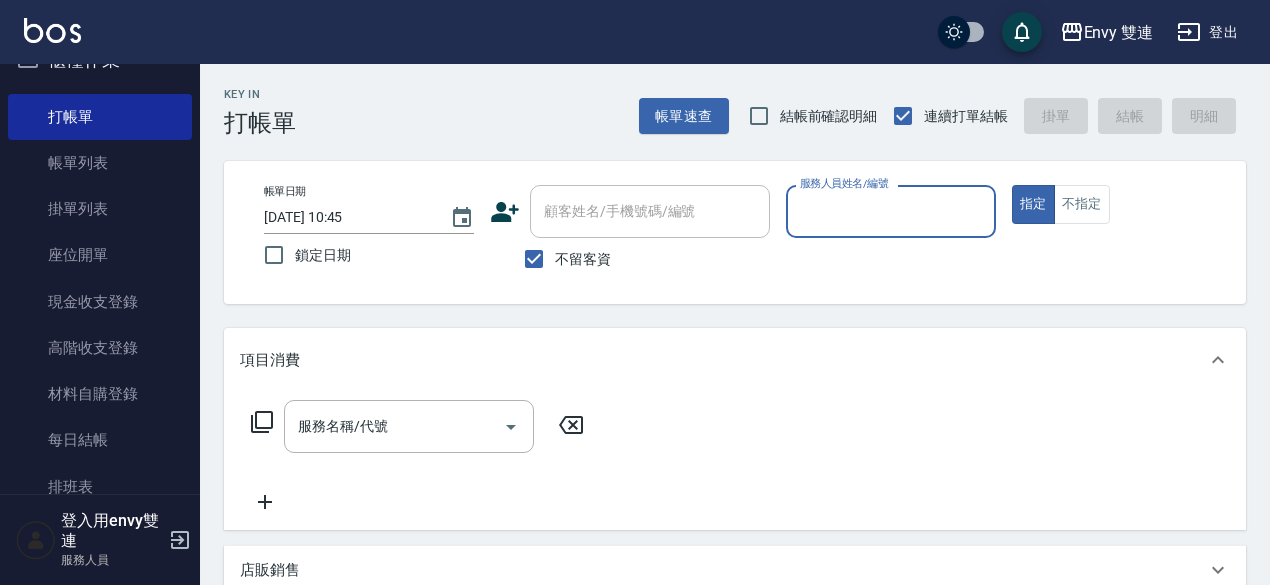 click on "打帳單" at bounding box center (100, 117) 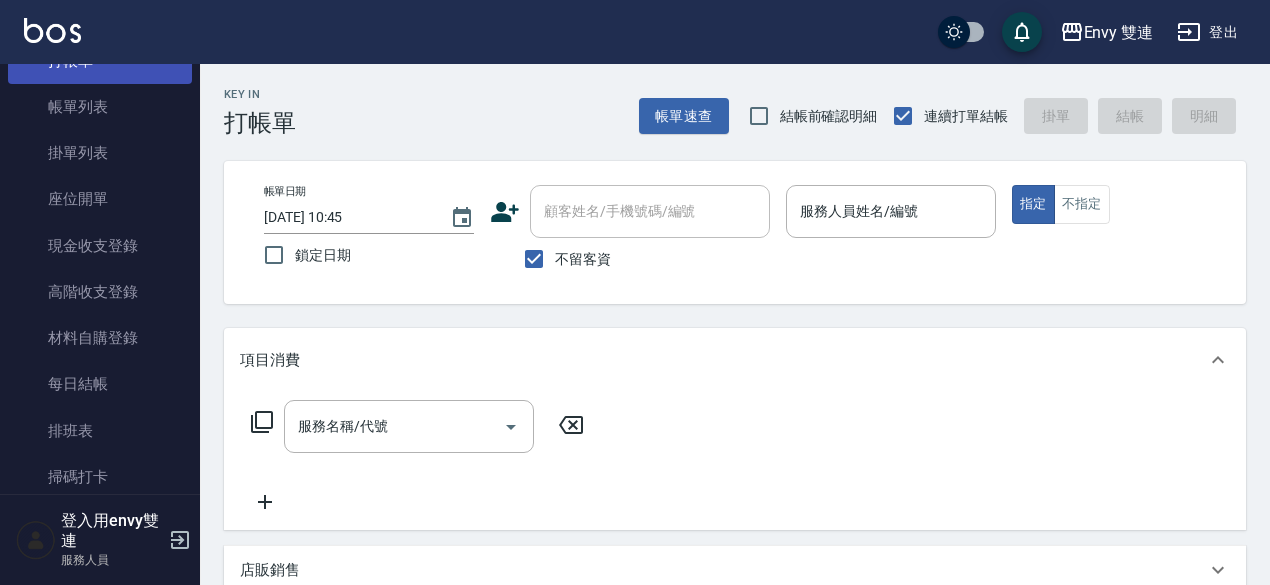 scroll, scrollTop: 0, scrollLeft: 0, axis: both 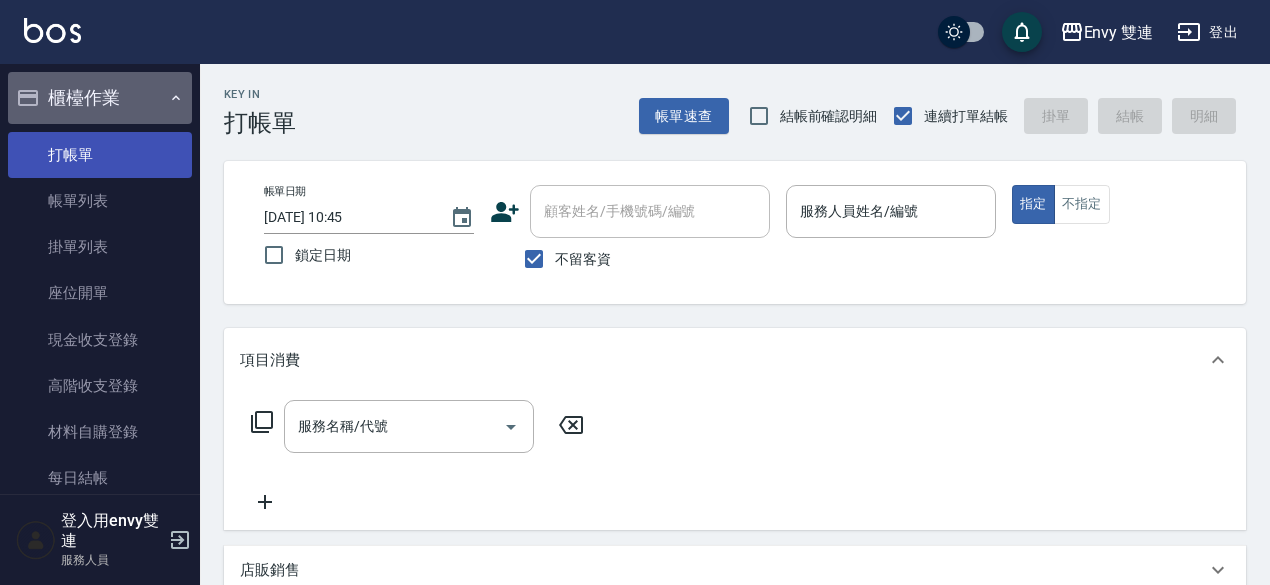 click on "櫃檯作業" at bounding box center (100, 98) 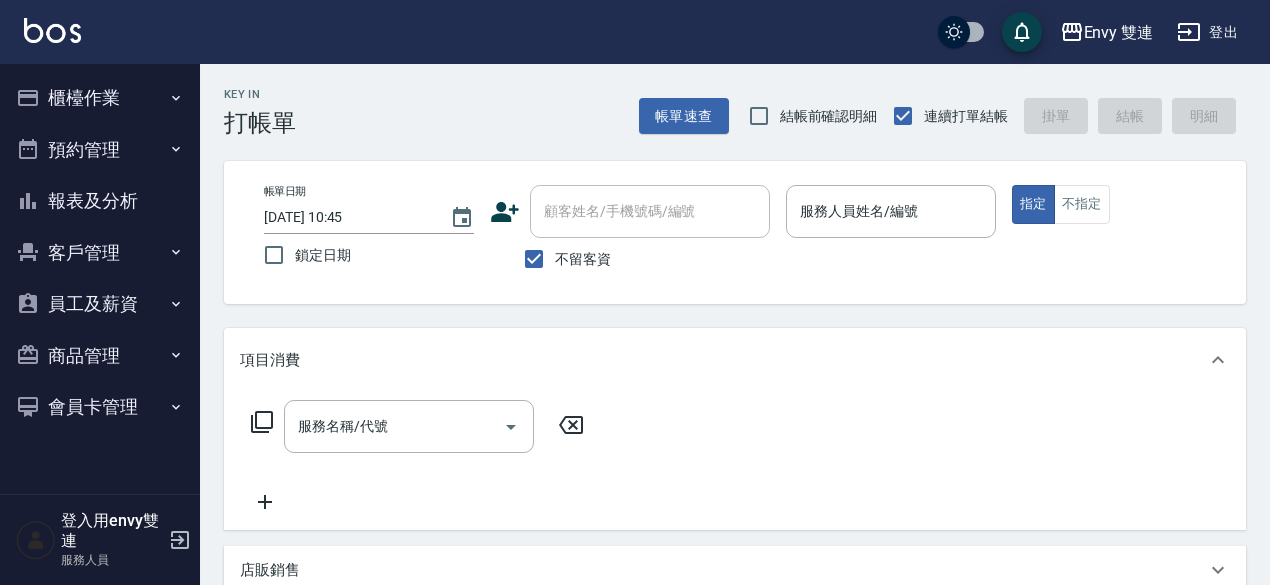 type 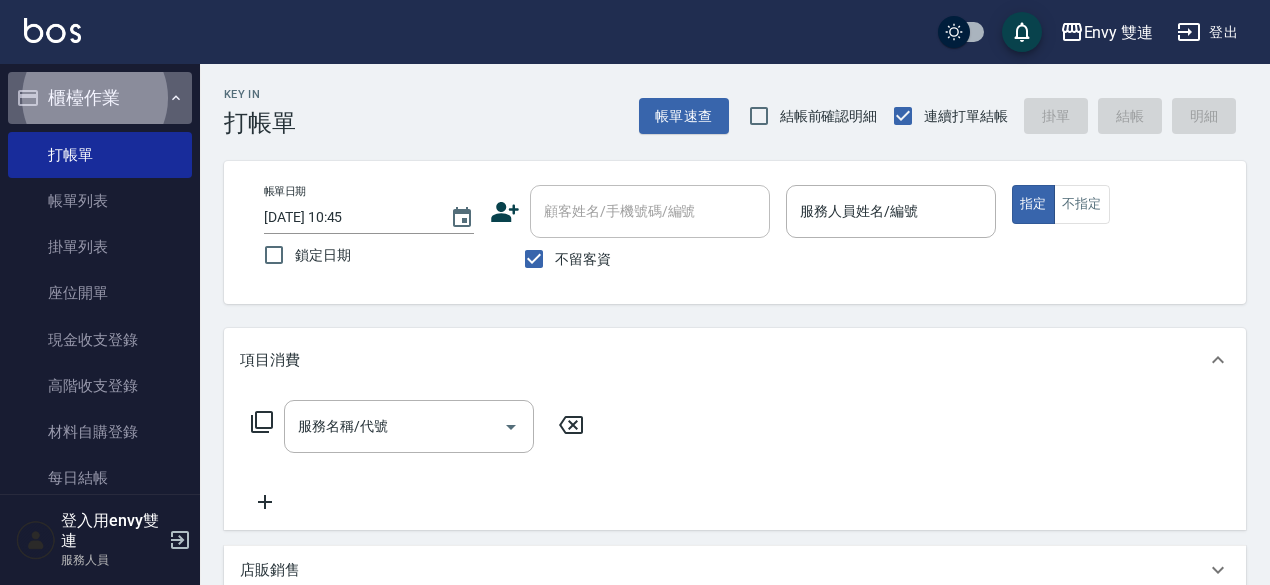 click on "櫃檯作業" at bounding box center (100, 98) 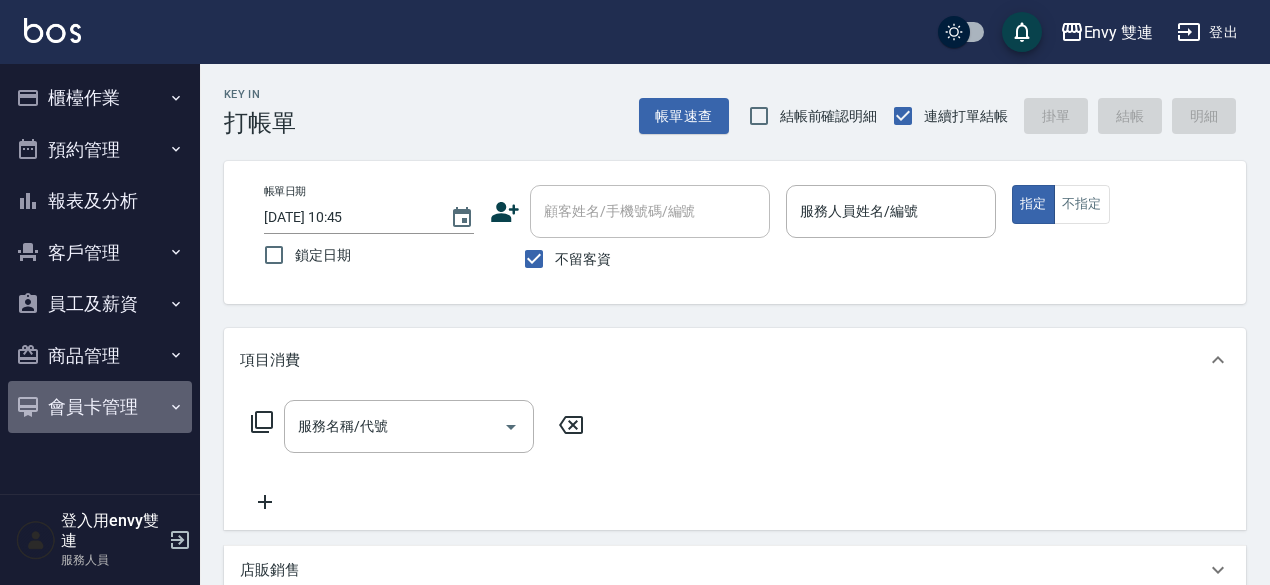 click on "會員卡管理" at bounding box center [100, 407] 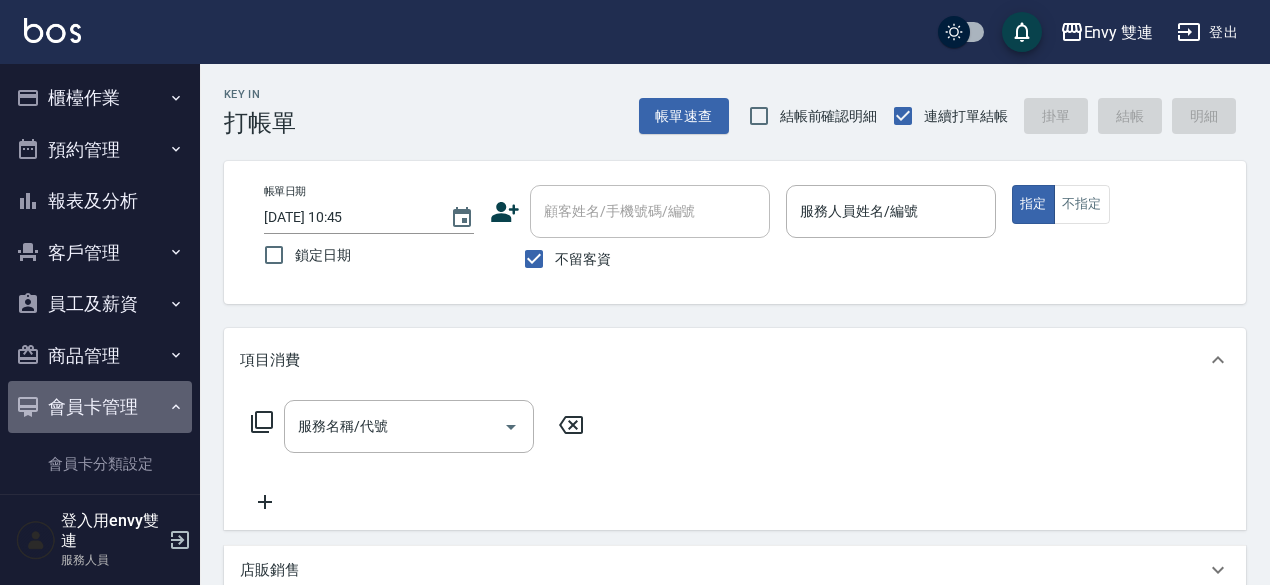 click on "會員卡管理" at bounding box center (100, 407) 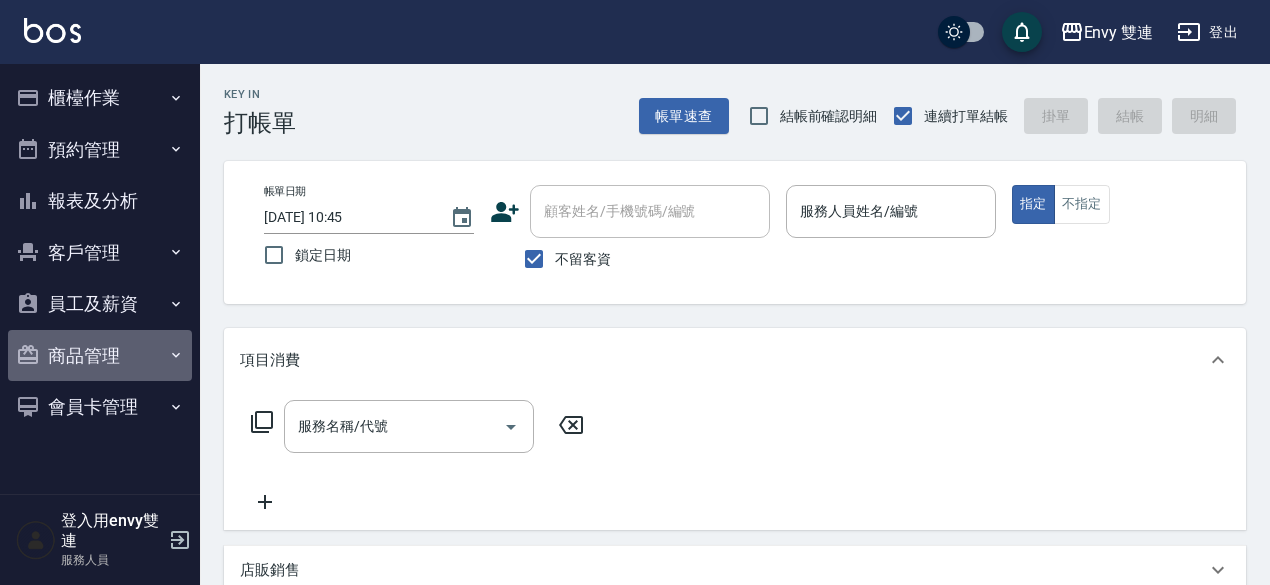 click on "商品管理" at bounding box center (100, 356) 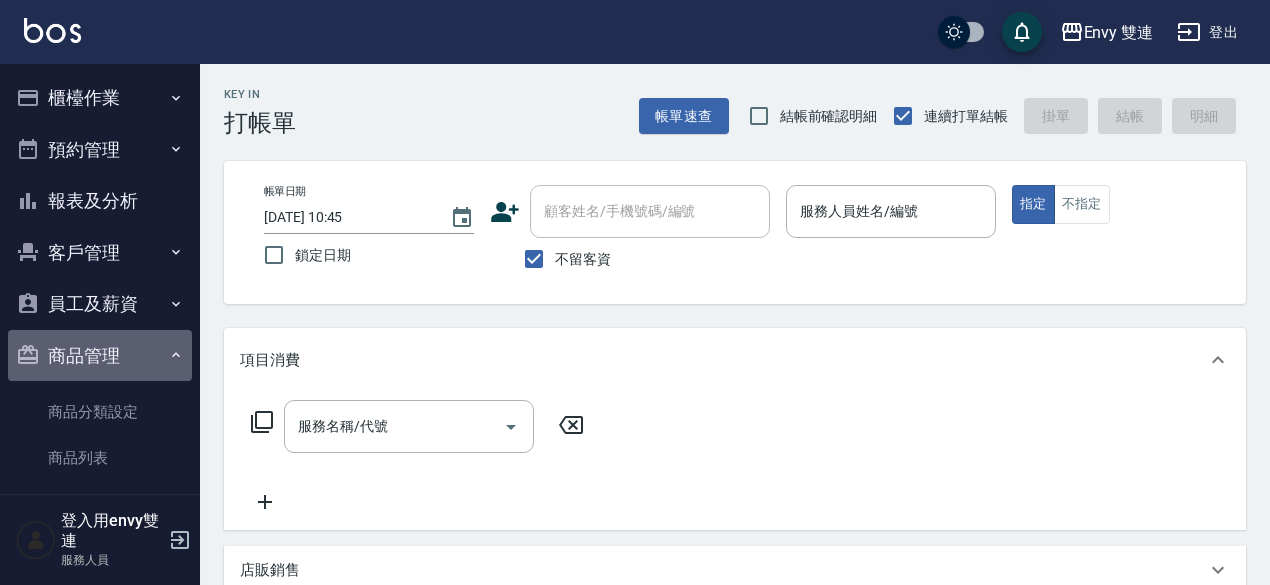 click on "商品管理" at bounding box center (100, 356) 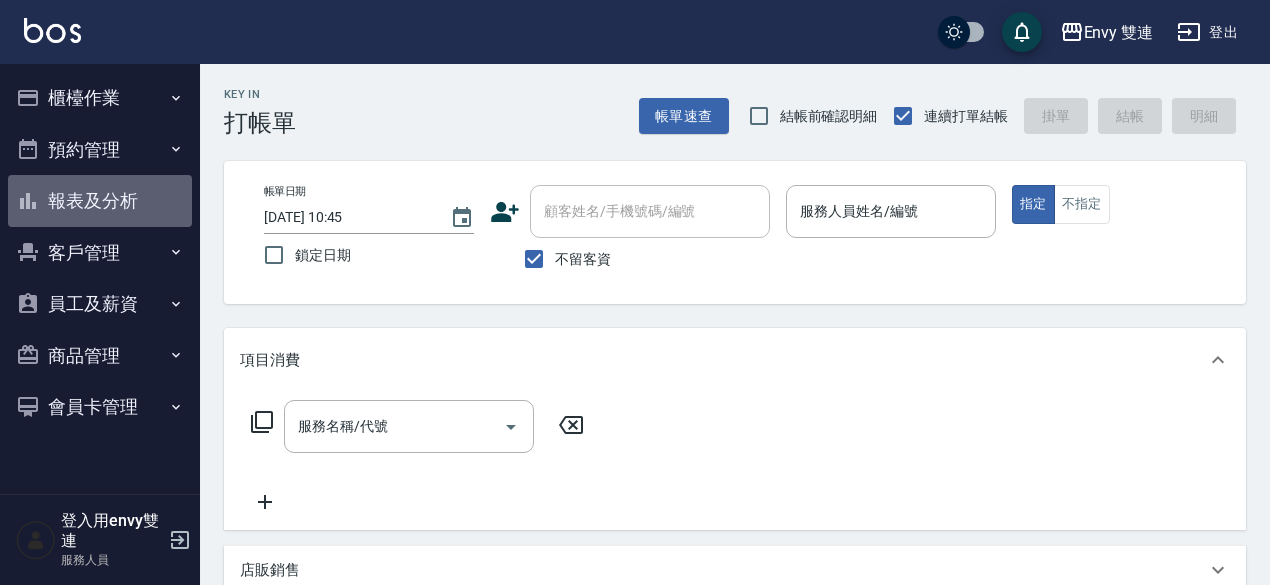 click on "報表及分析" at bounding box center [100, 201] 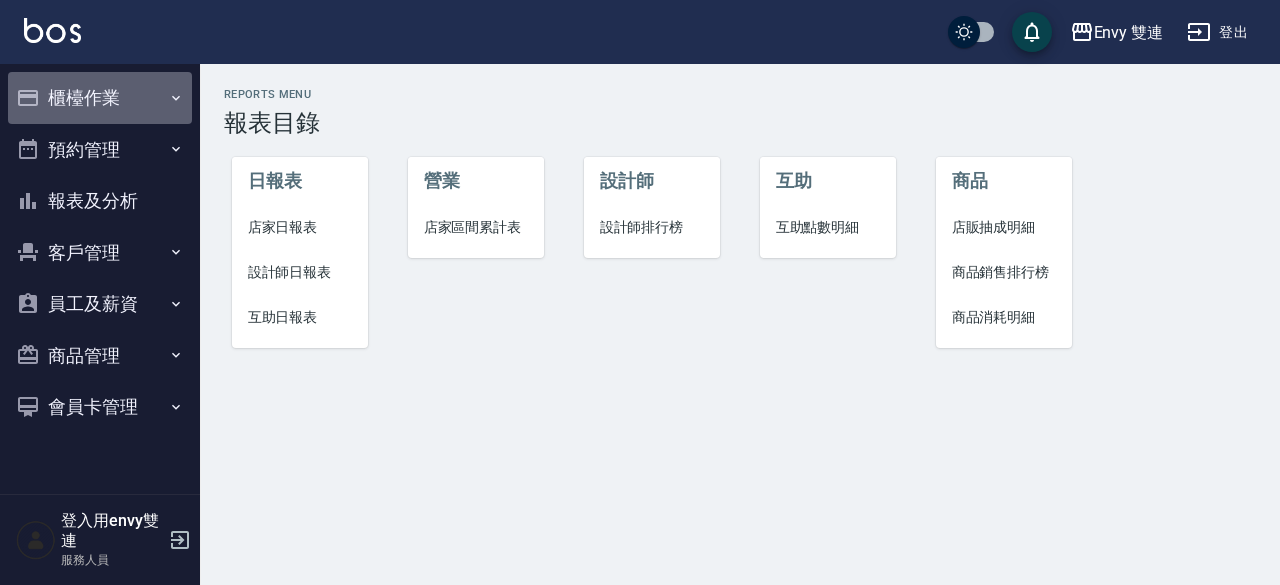 click on "櫃檯作業" at bounding box center [100, 98] 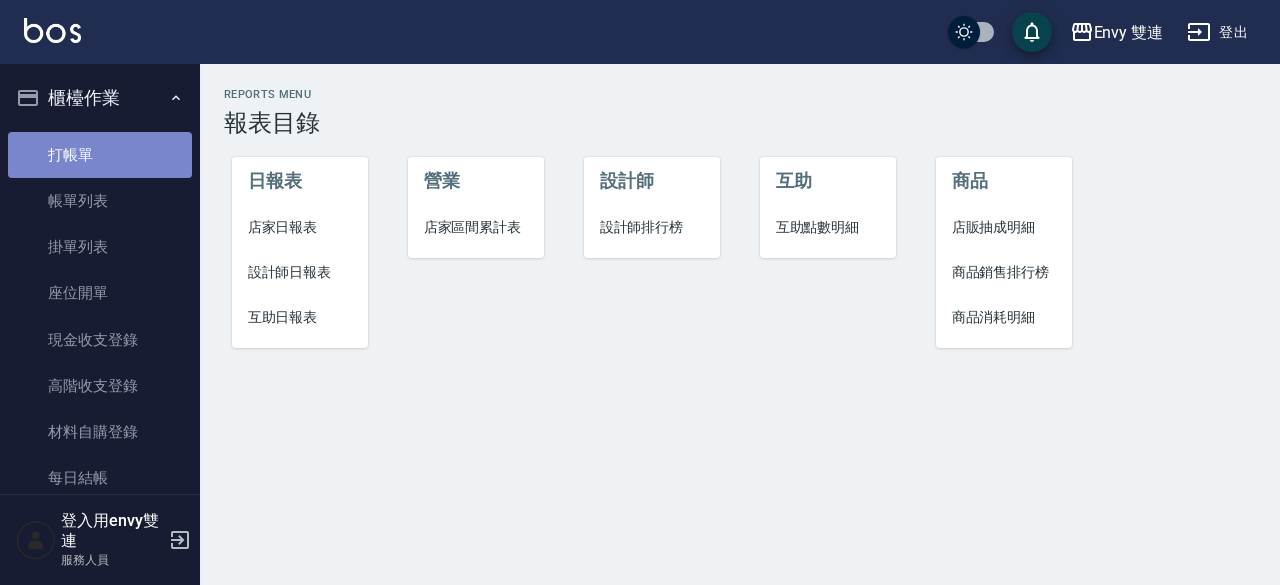 click on "打帳單" at bounding box center (100, 155) 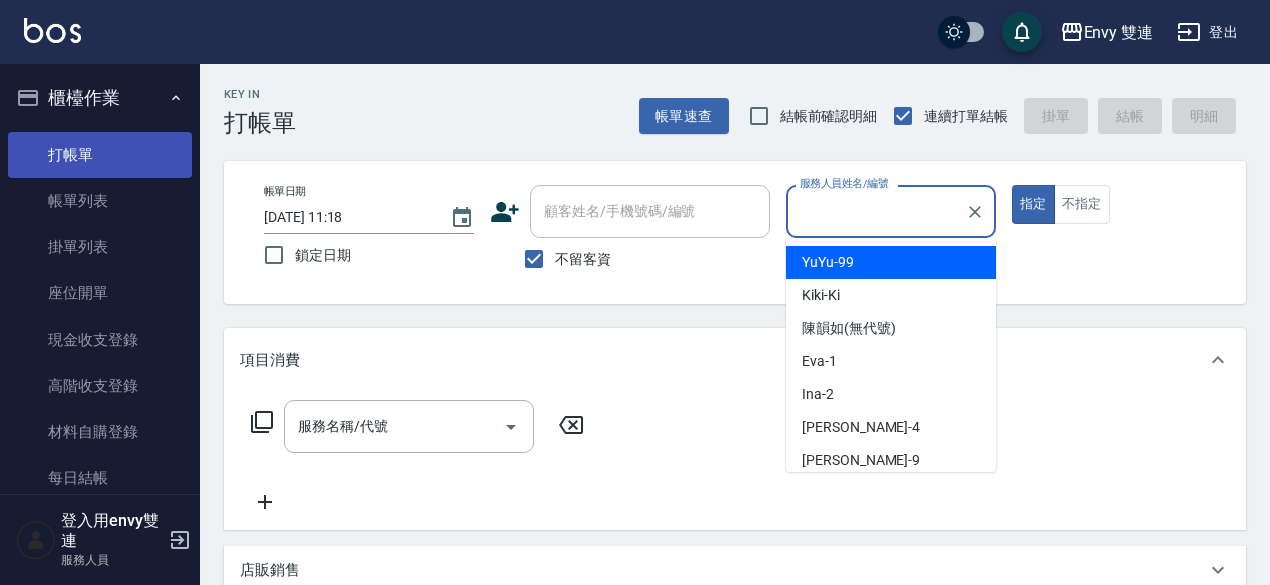 type 